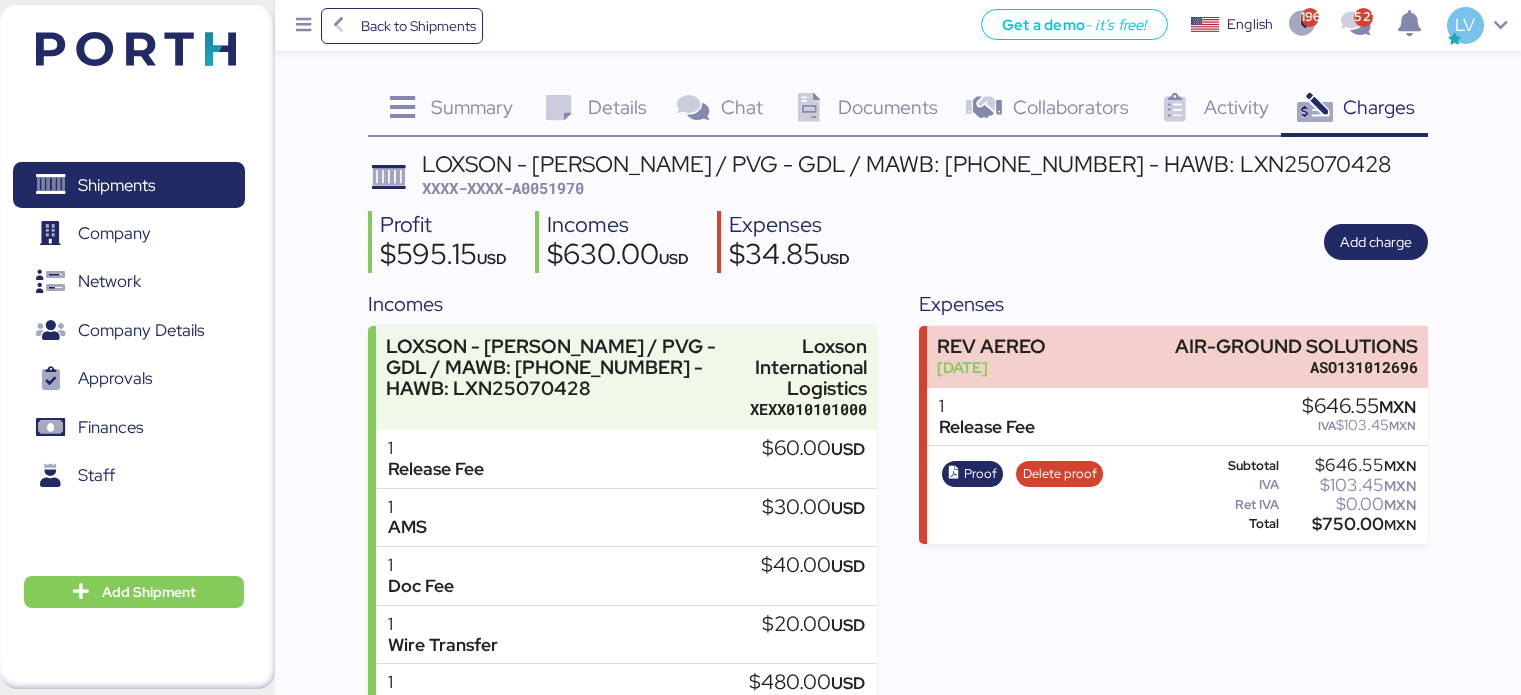 scroll, scrollTop: 140, scrollLeft: 0, axis: vertical 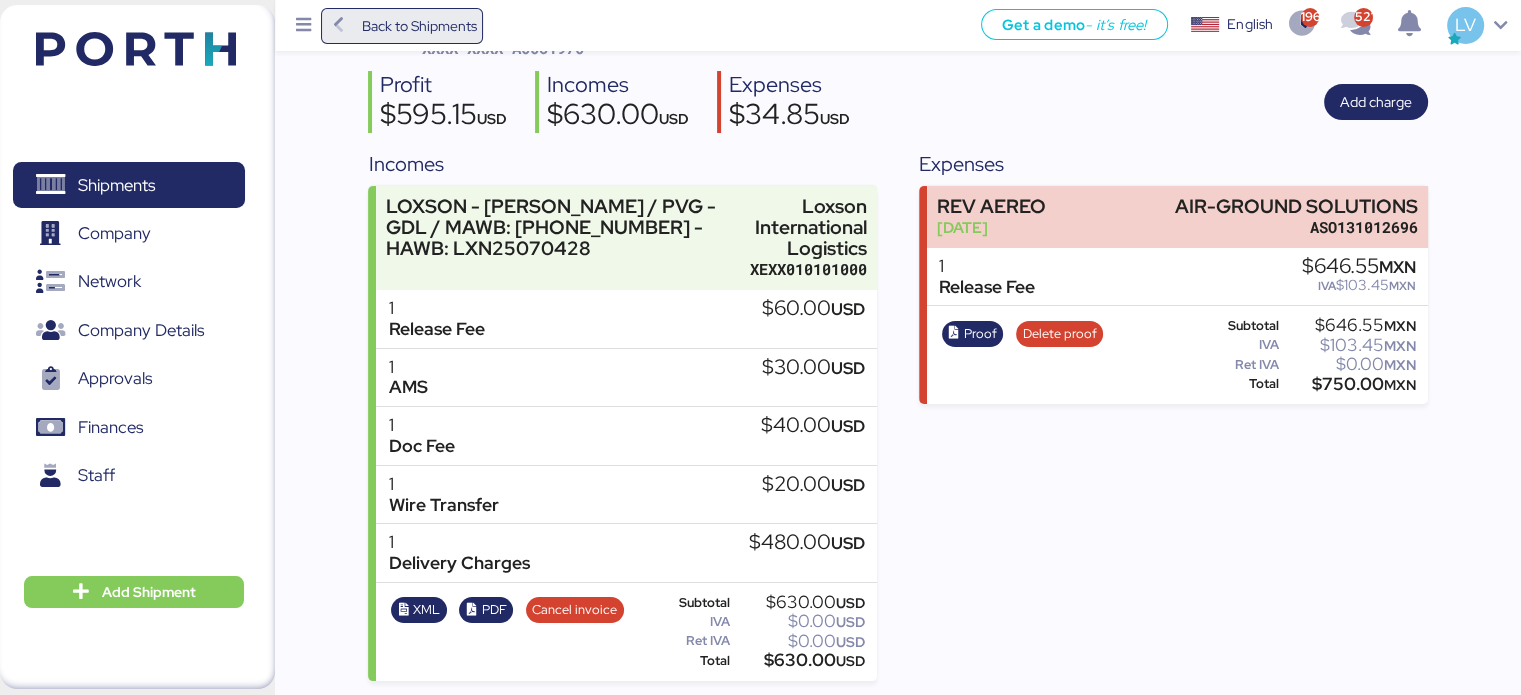 click on "Back to Shipments" at bounding box center (418, 26) 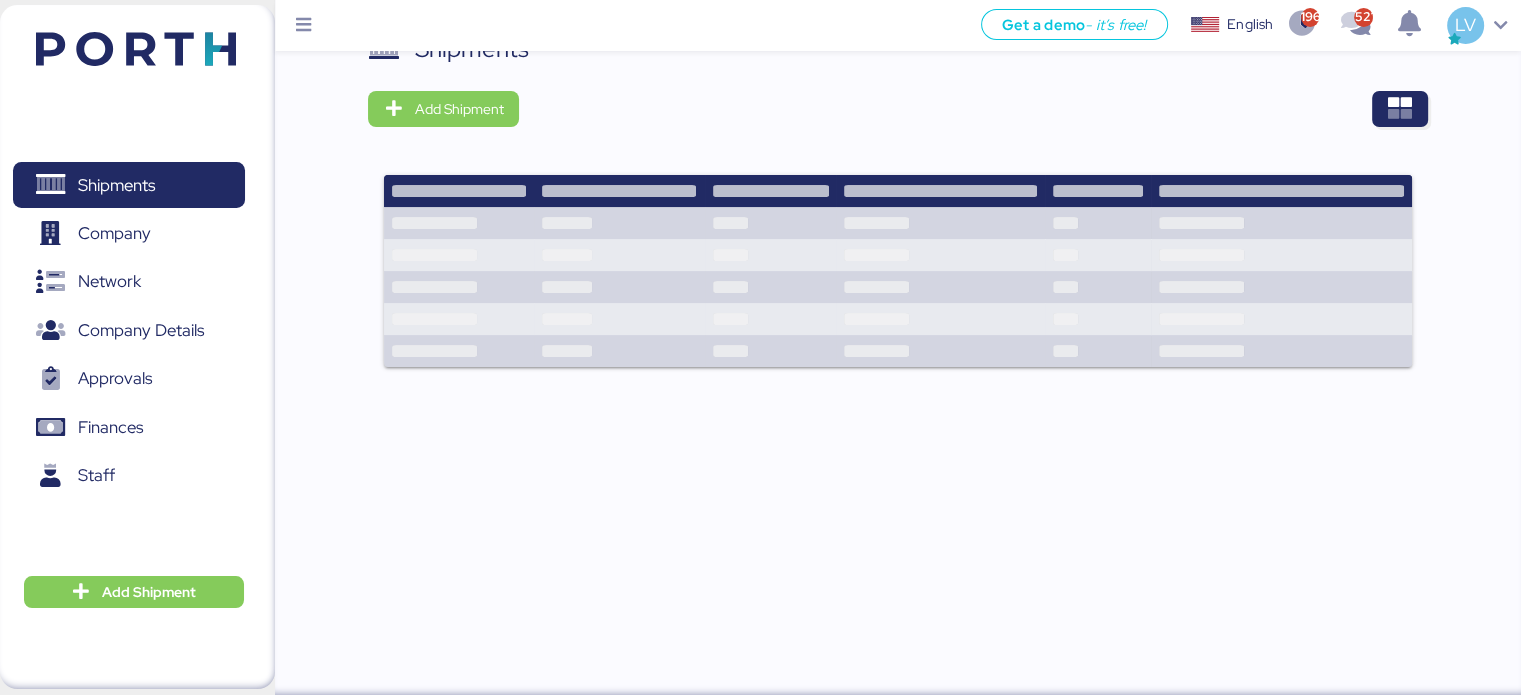 scroll, scrollTop: 0, scrollLeft: 0, axis: both 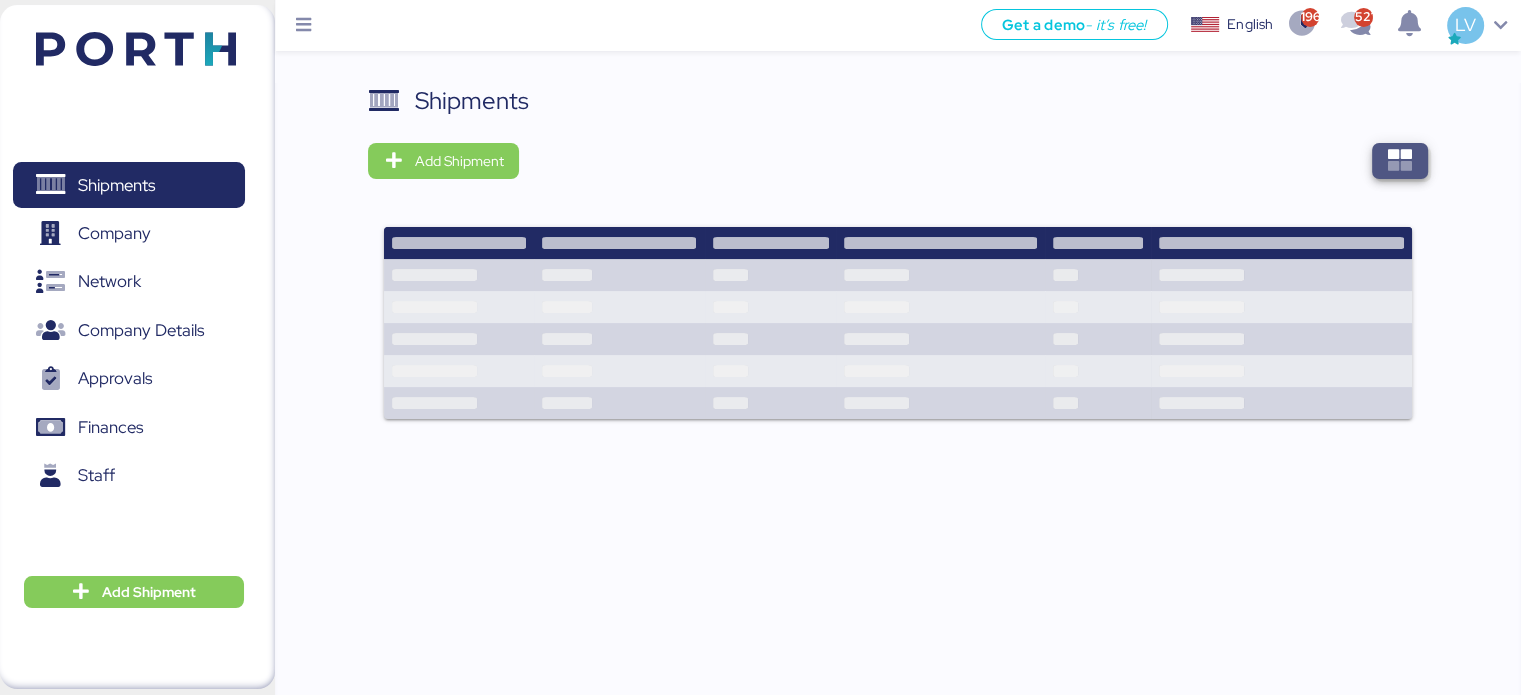 drag, startPoint x: 1403, startPoint y: 159, endPoint x: 1368, endPoint y: 130, distance: 45.453274 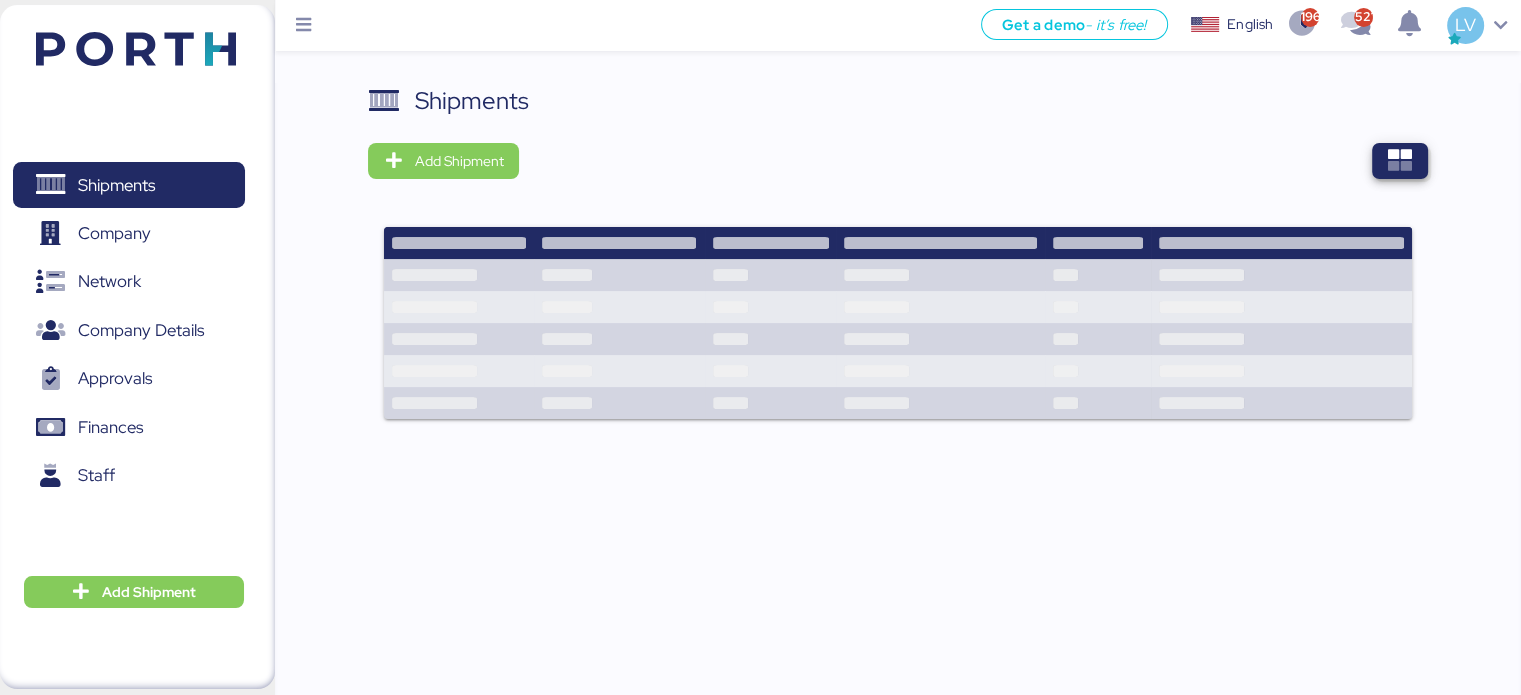 click on "Shipments   Add Shipment" at bounding box center [897, 264] 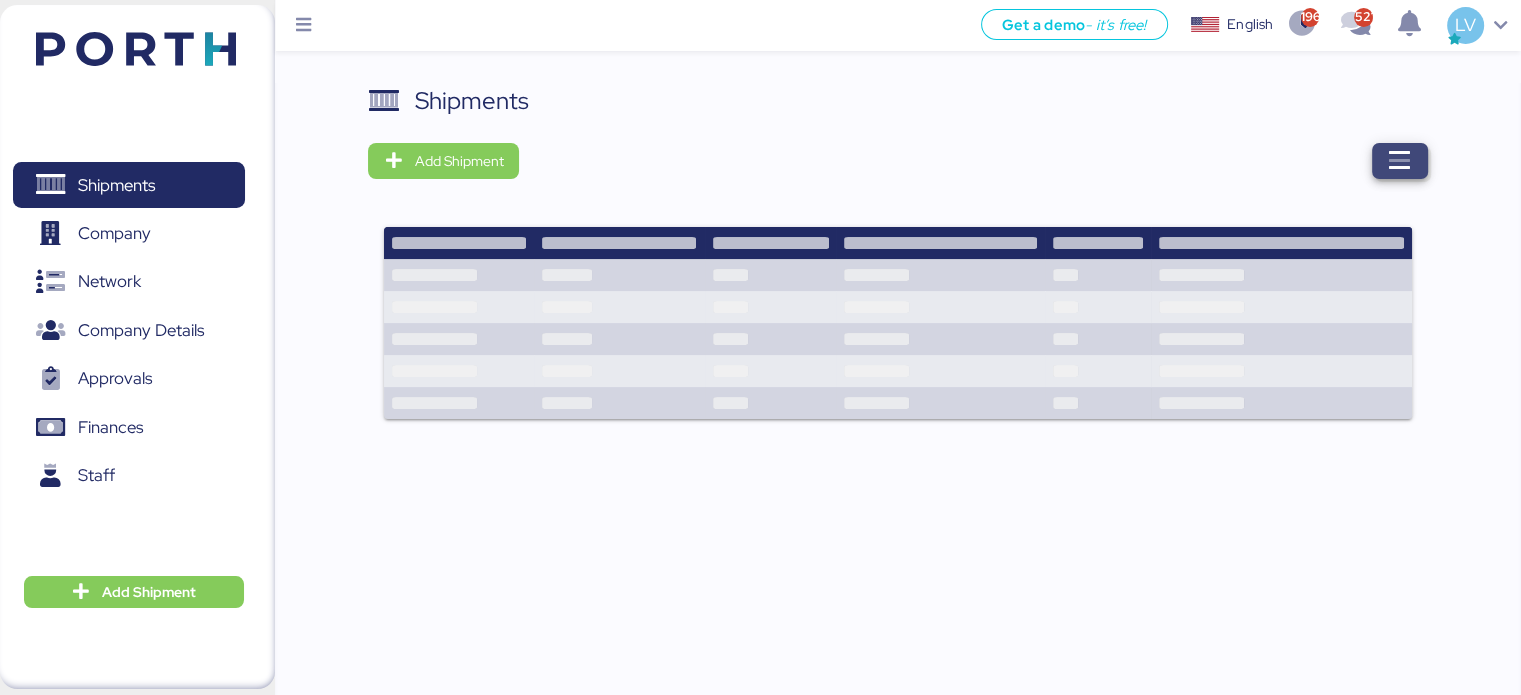 click at bounding box center [1400, 161] 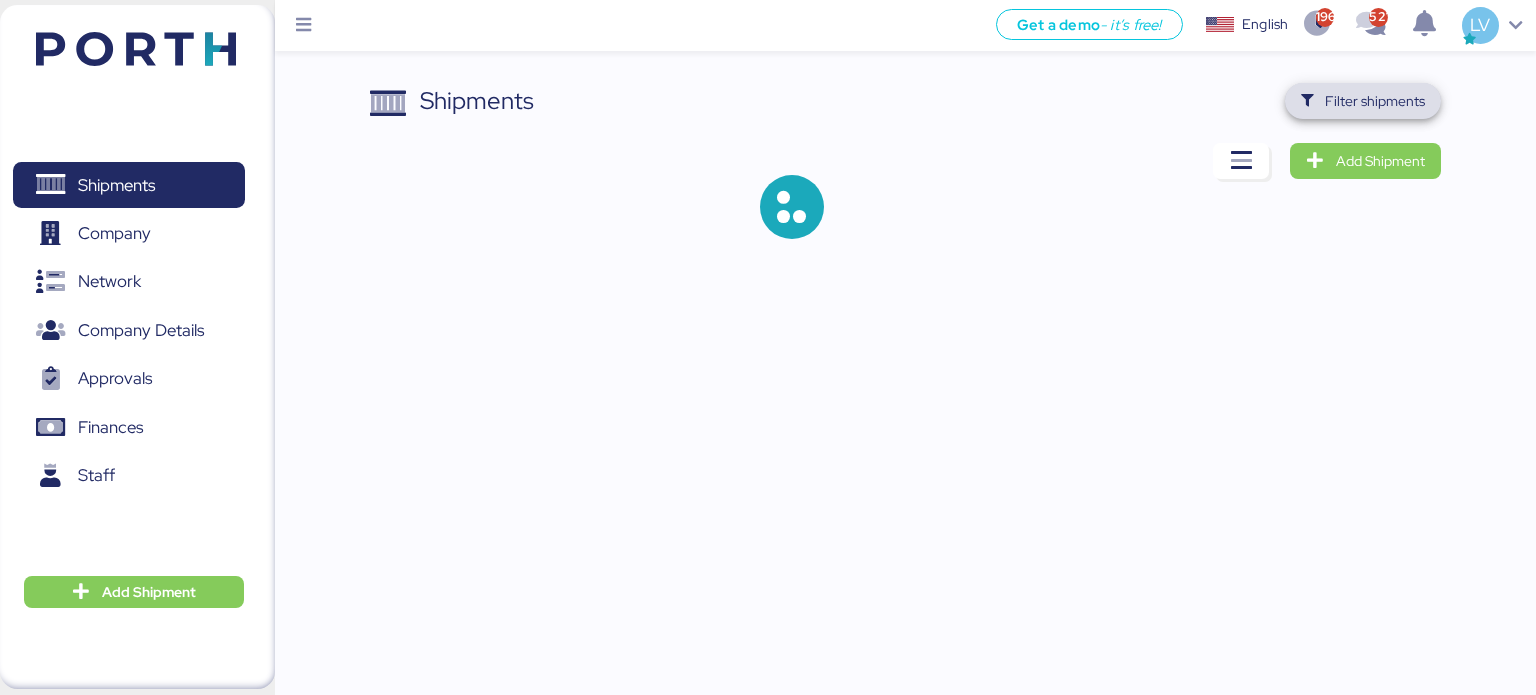 click on "Filter shipments" at bounding box center (1375, 101) 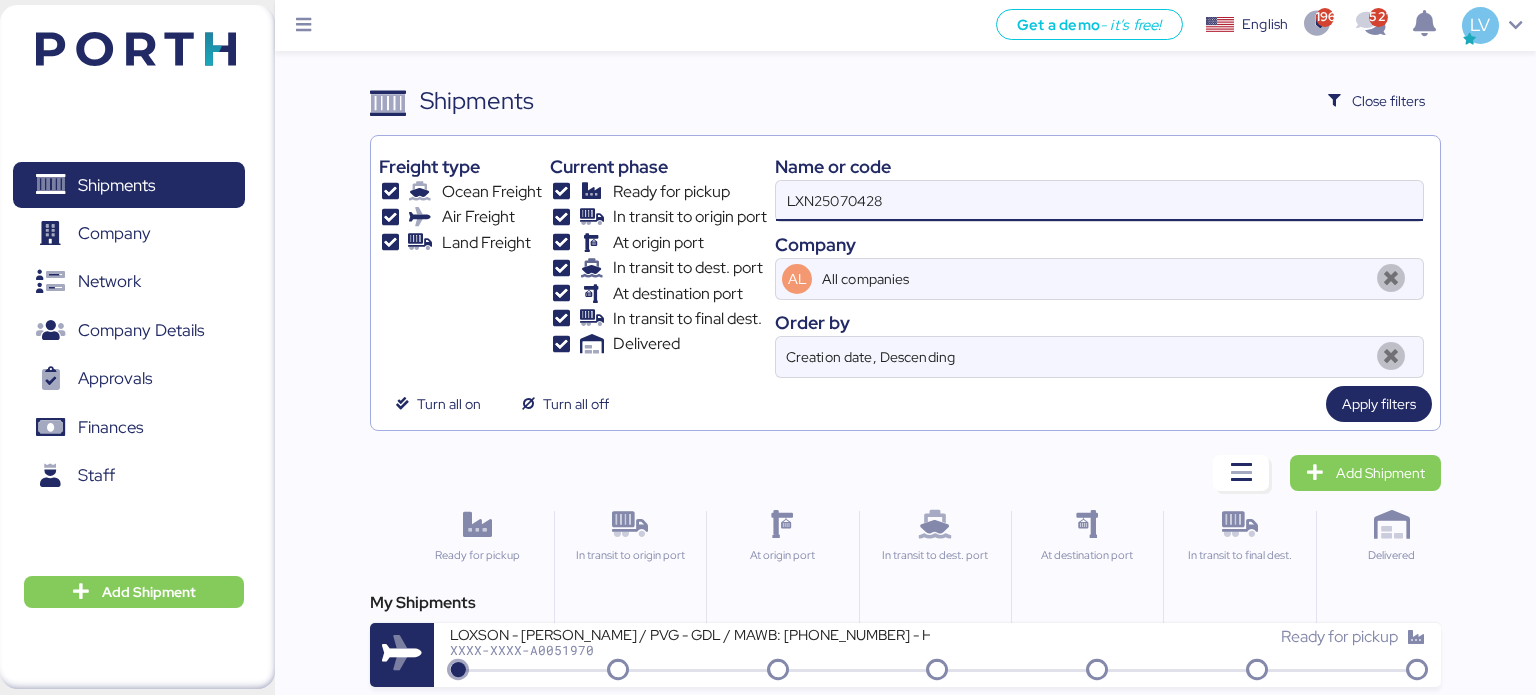 click on "LXN25070428" at bounding box center (1099, 201) 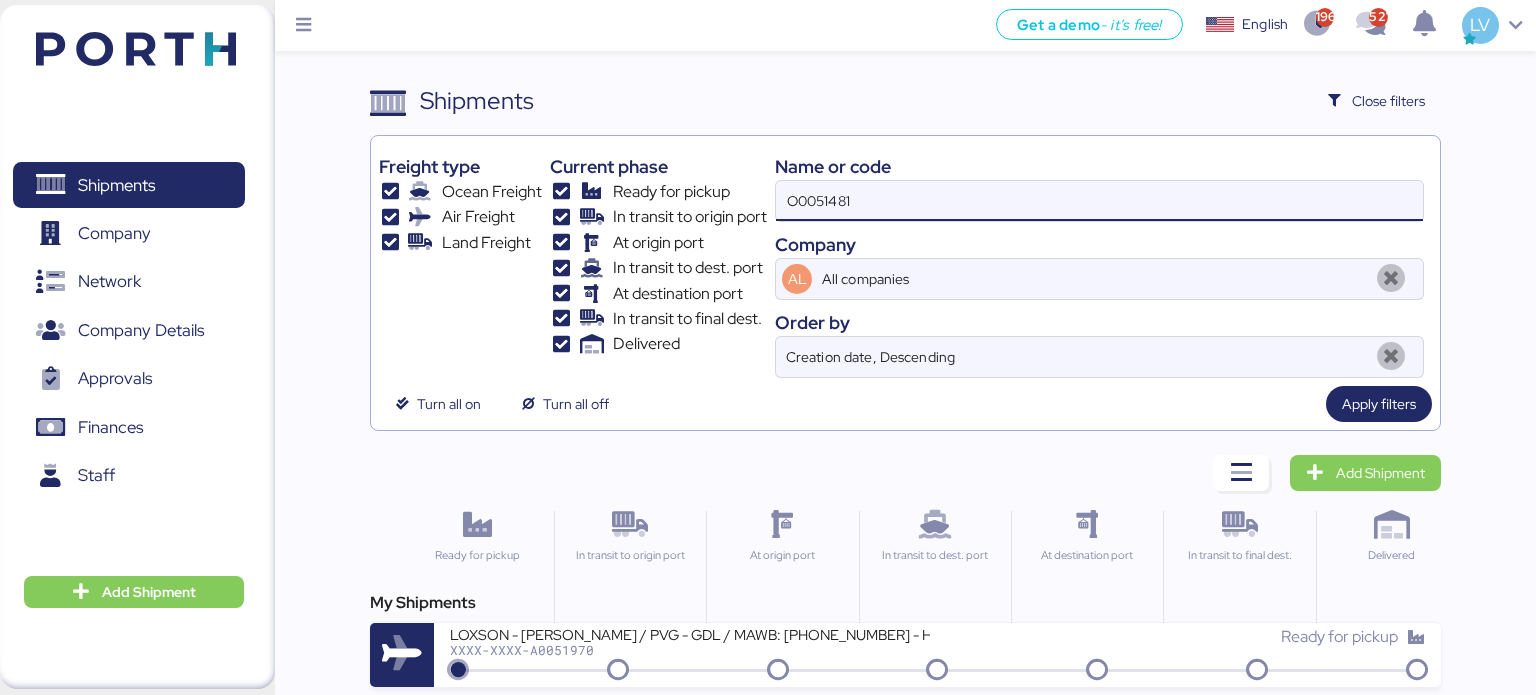 type on "O0051481" 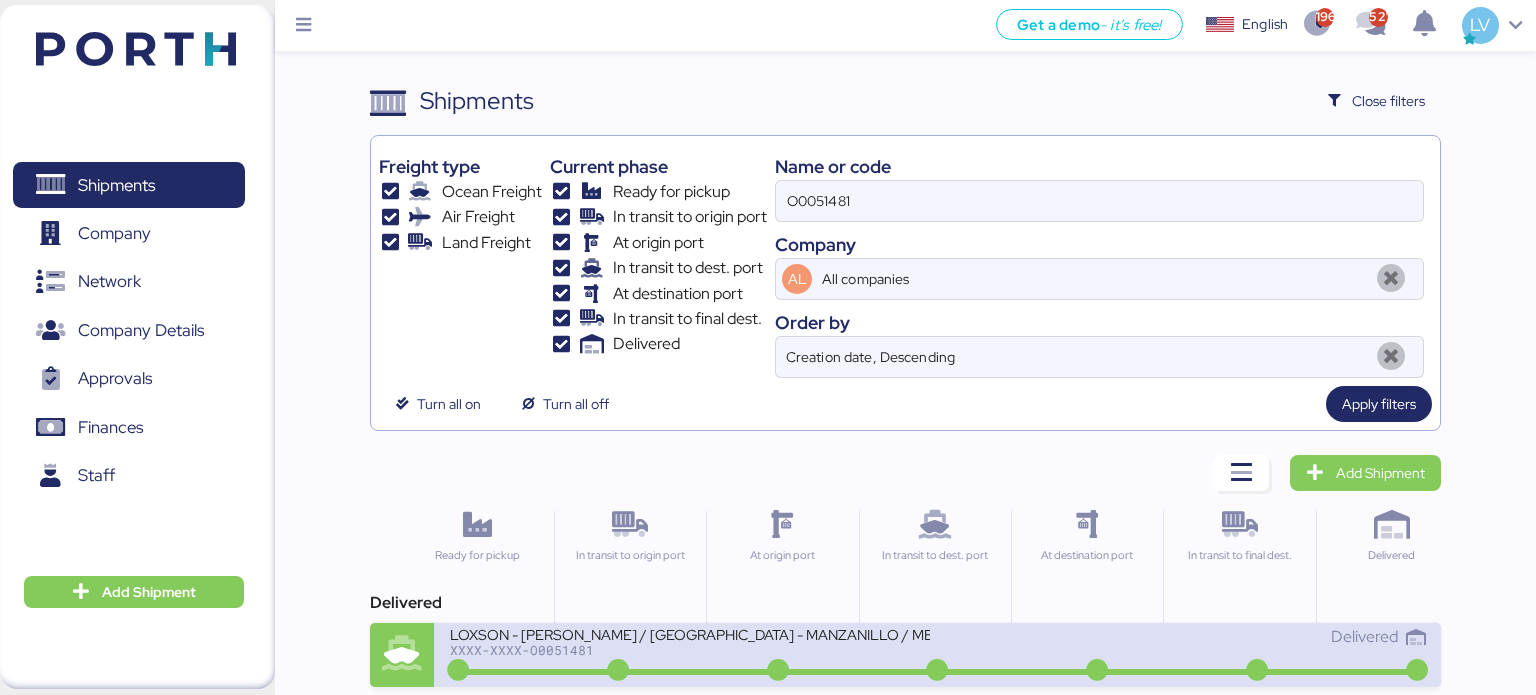 click on "LOXSON - [PERSON_NAME] / [GEOGRAPHIC_DATA] - MANZANILLO / MBL: COSU6419126910 - HBL: KSSE250510936 / 1X40HQ" at bounding box center [690, 633] 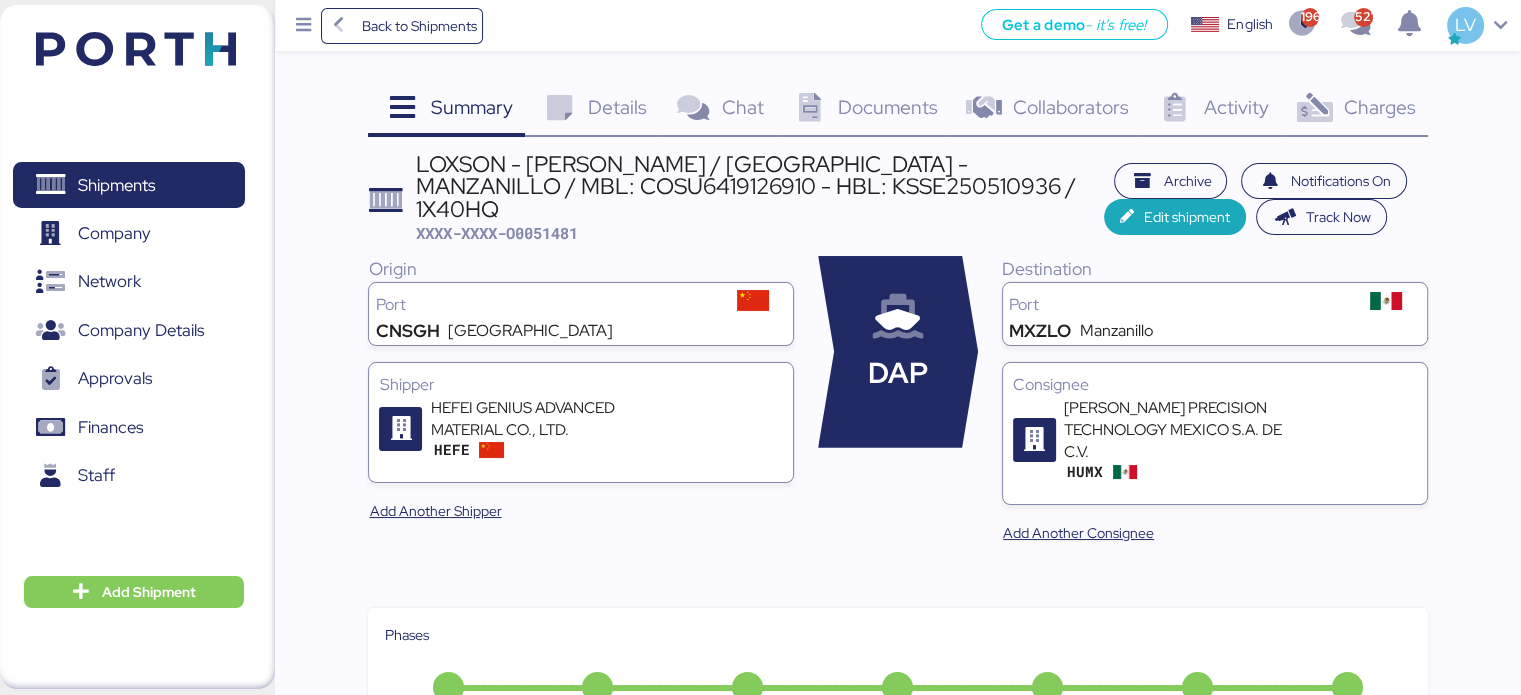 click on "Charges 0" at bounding box center (1354, 110) 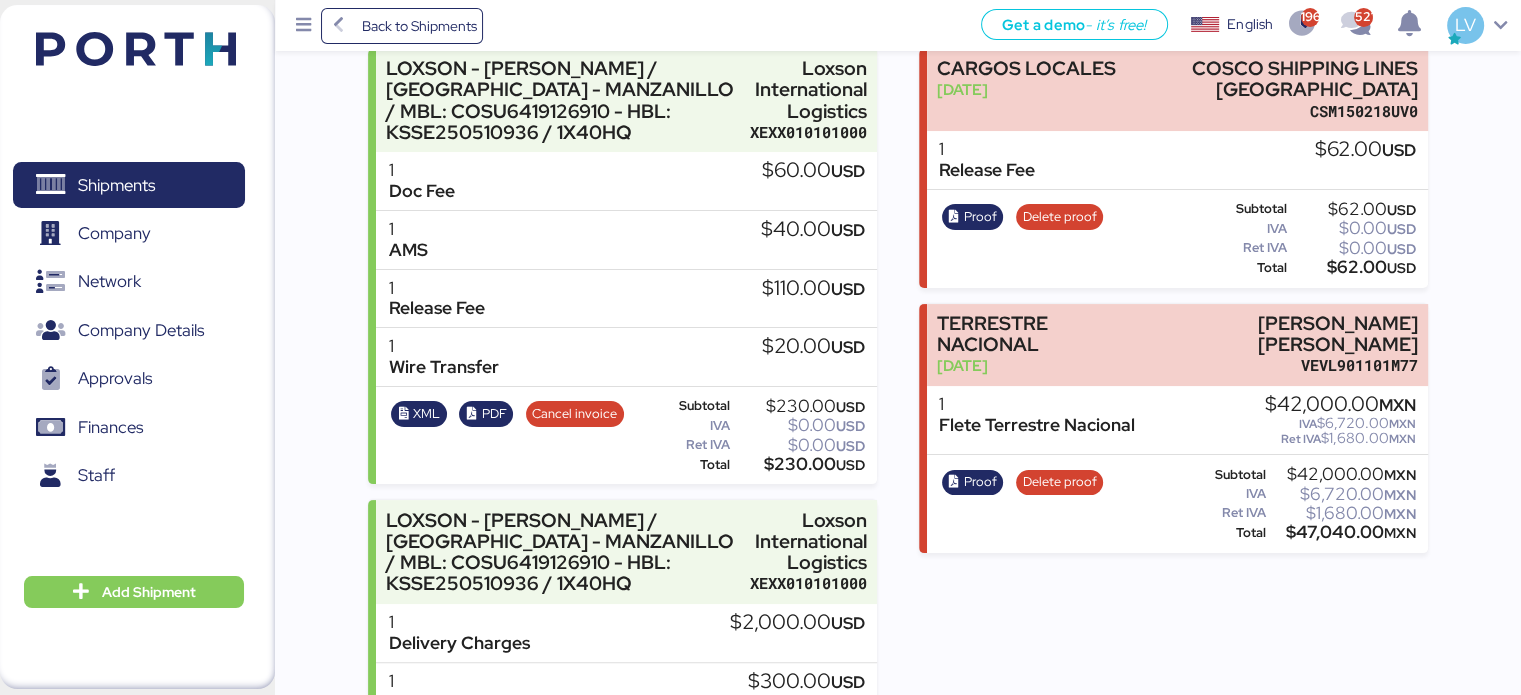 scroll, scrollTop: 436, scrollLeft: 0, axis: vertical 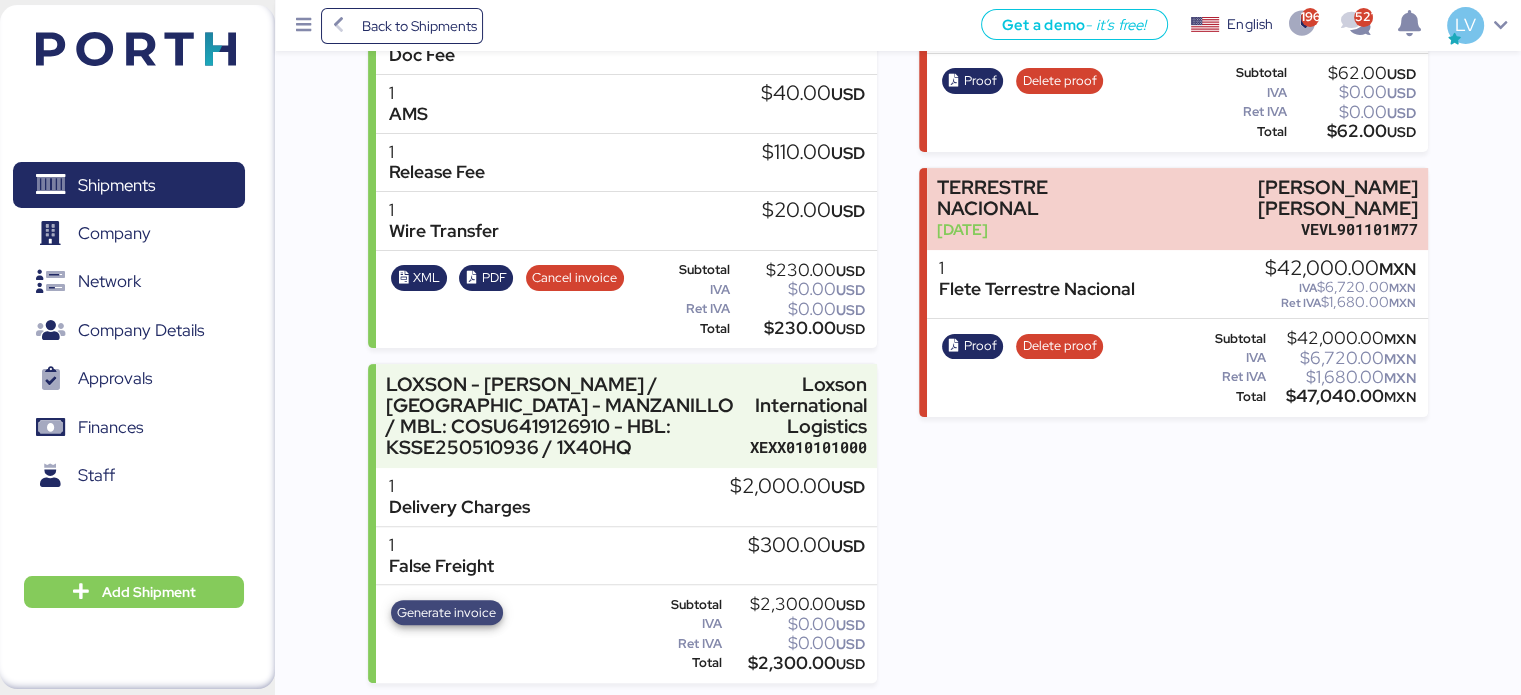 click on "Generate invoice" at bounding box center (446, 613) 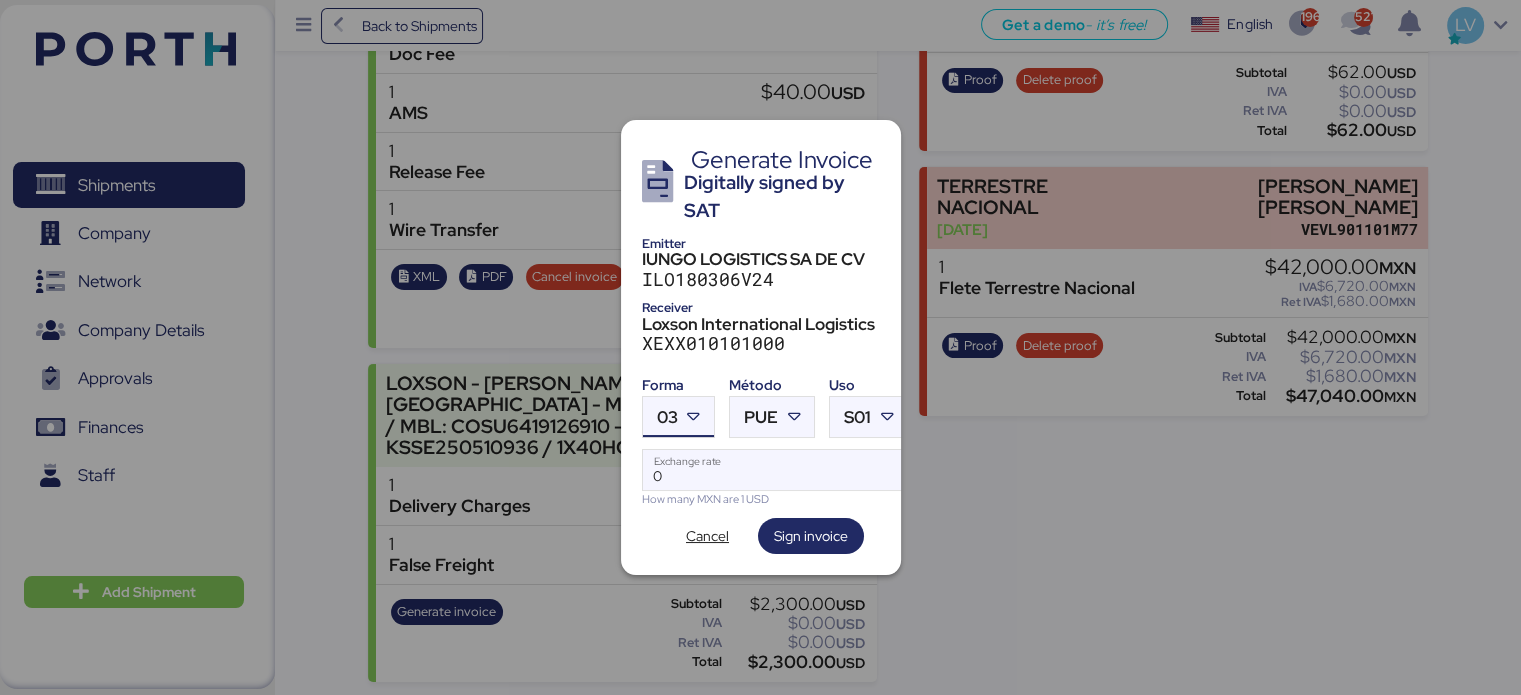 click on "03" at bounding box center (667, 417) 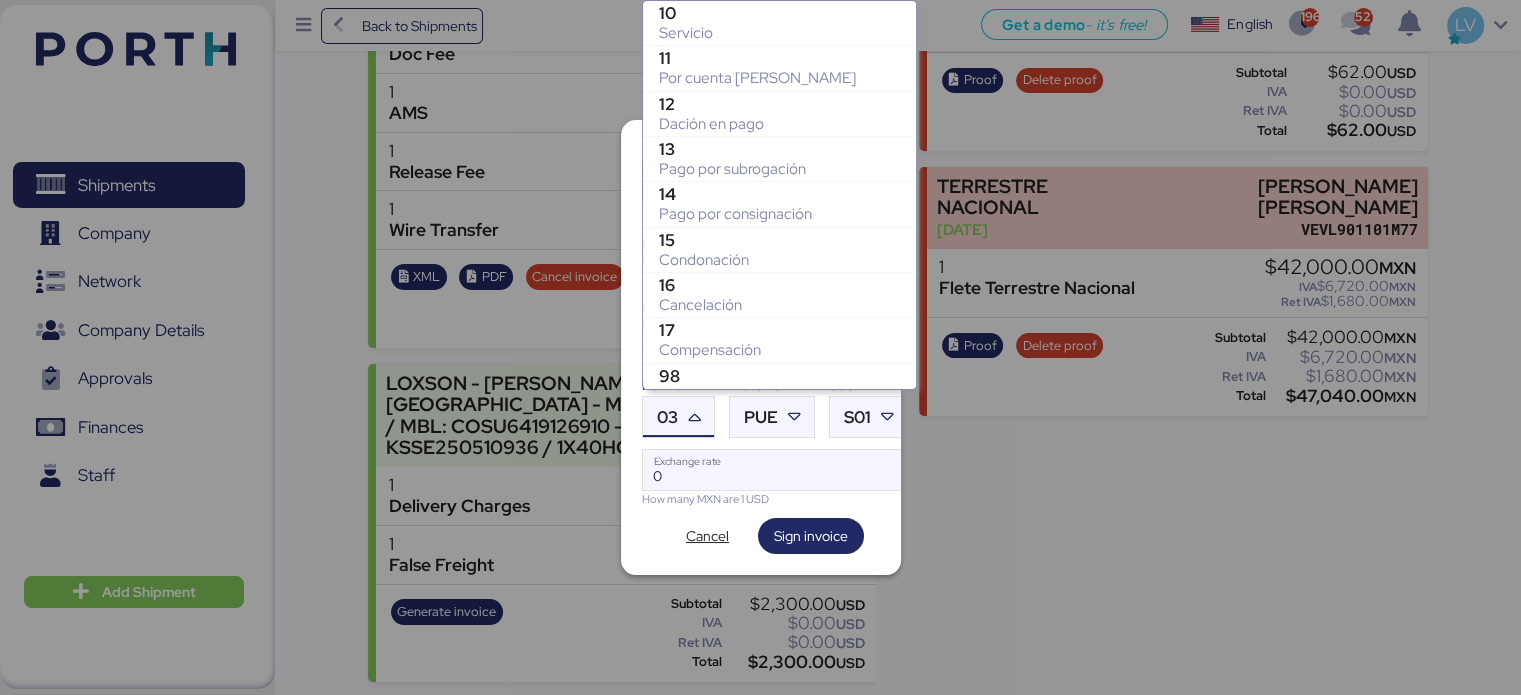scroll, scrollTop: 468, scrollLeft: 0, axis: vertical 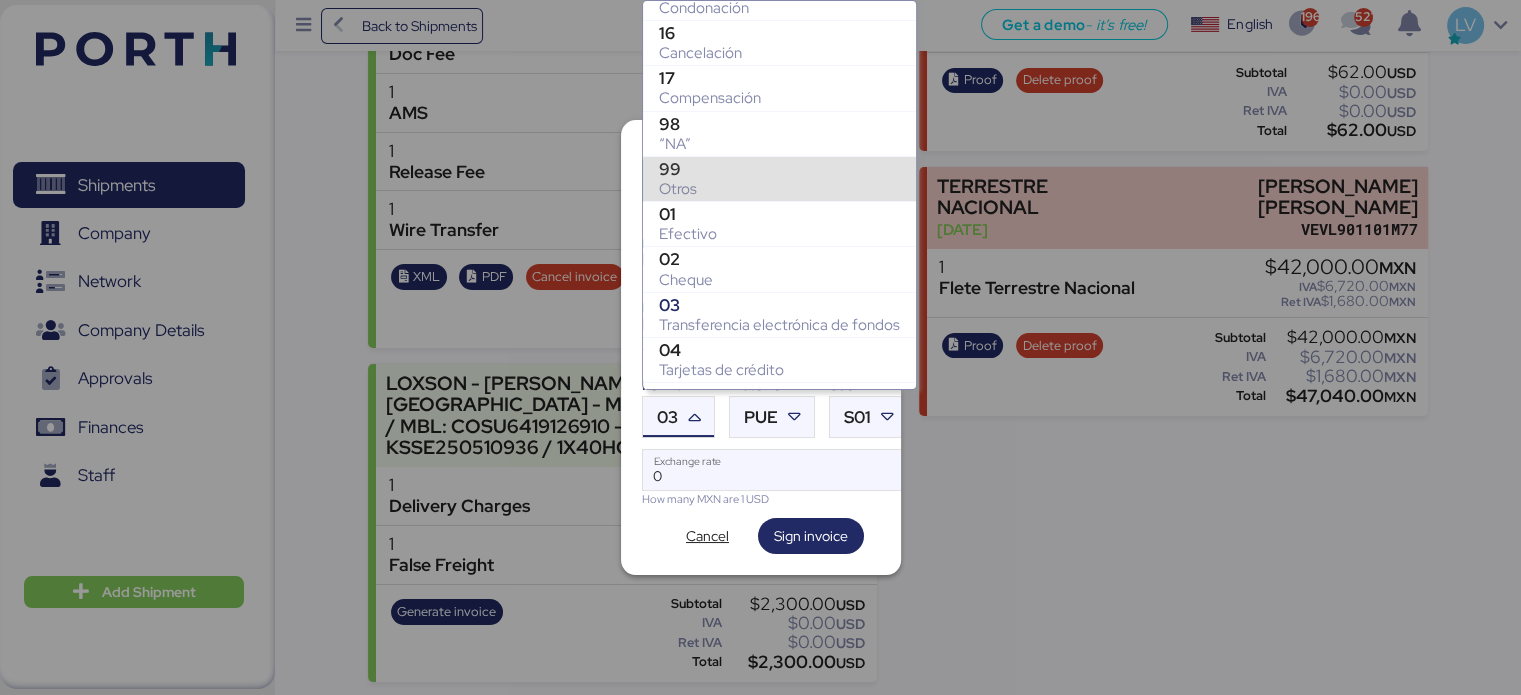 click on "99" at bounding box center (779, 169) 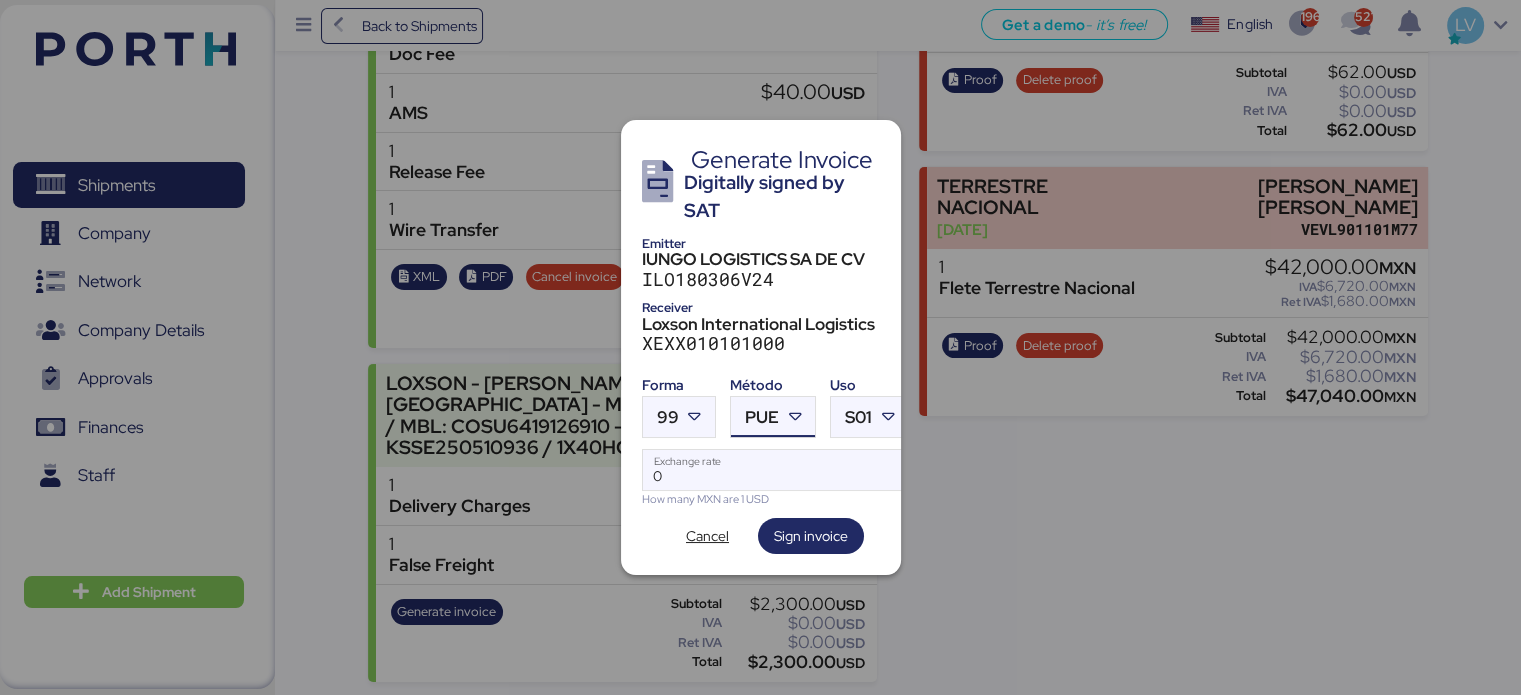 click at bounding box center (797, 417) 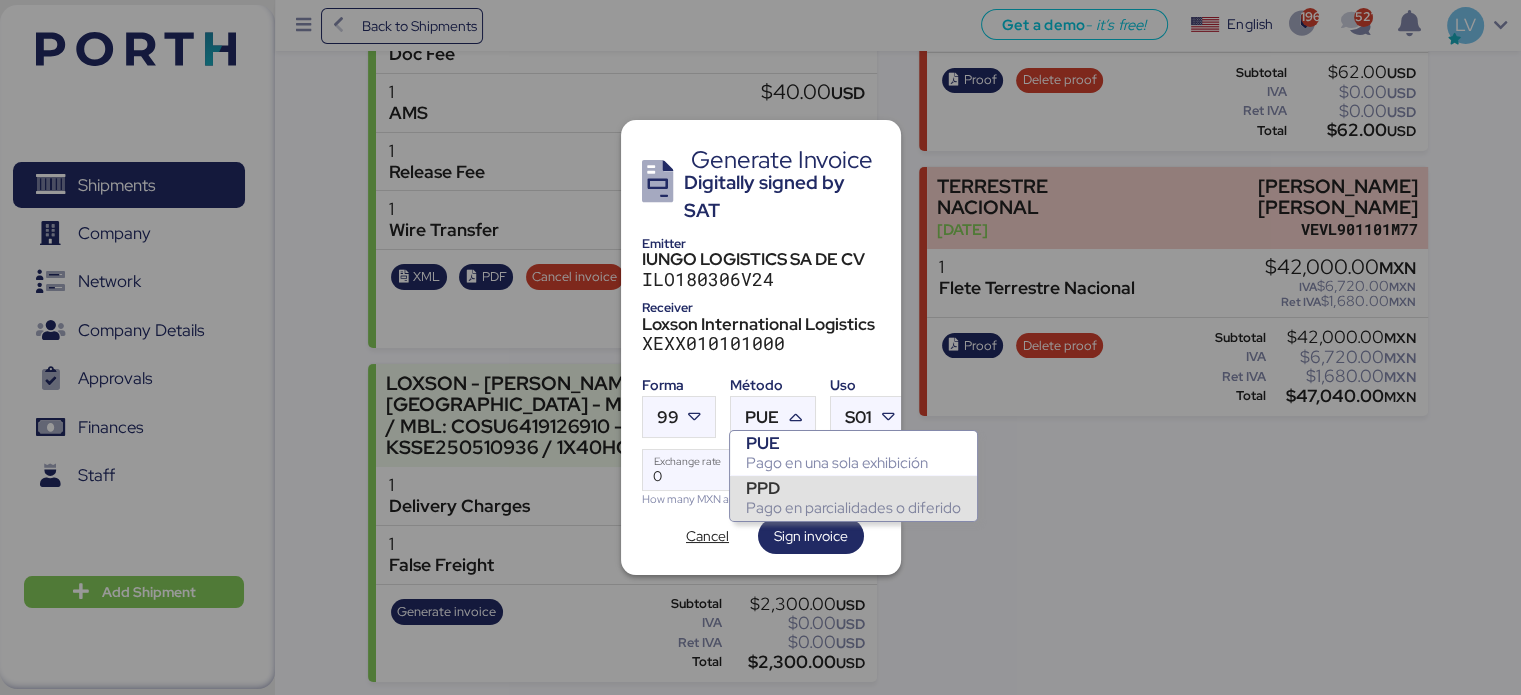 click on "PPD" at bounding box center [853, 488] 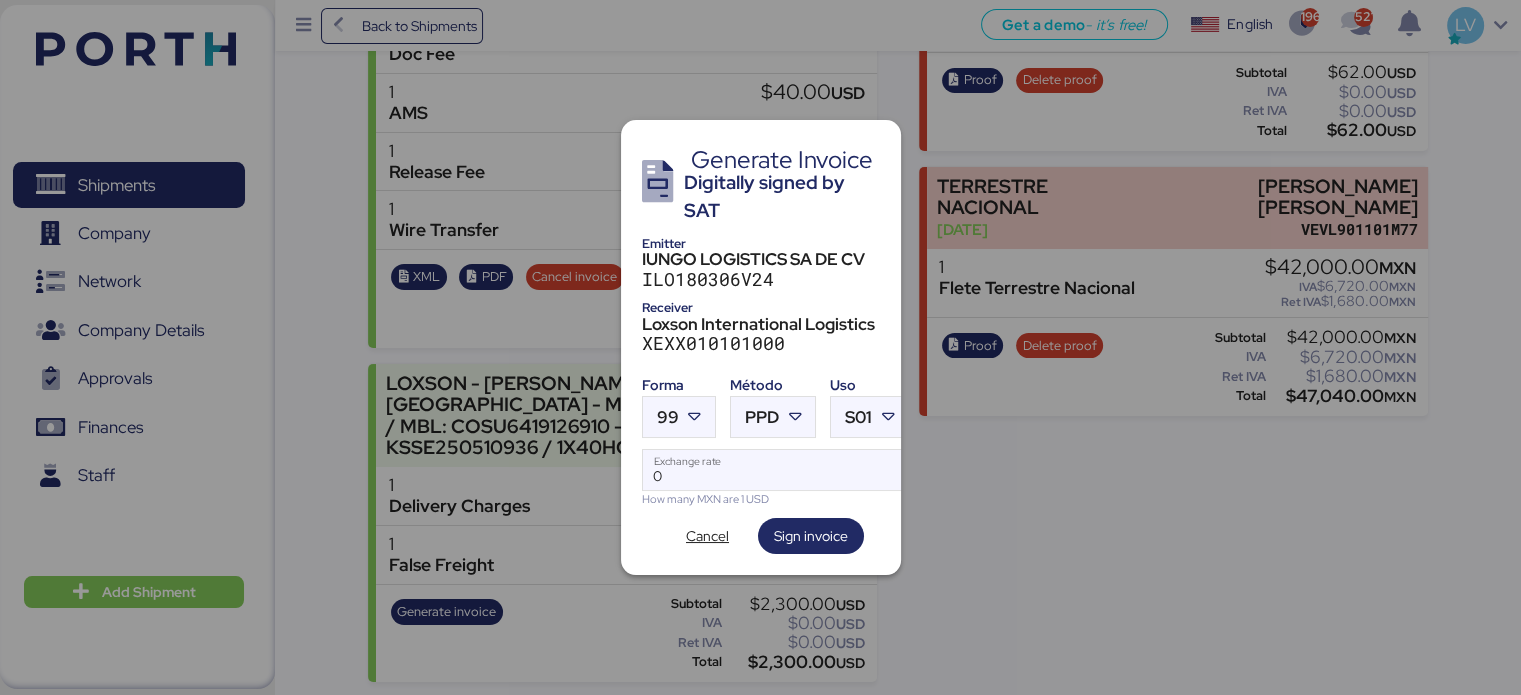 click on "How many MXN are 1  USD" at bounding box center [776, 499] 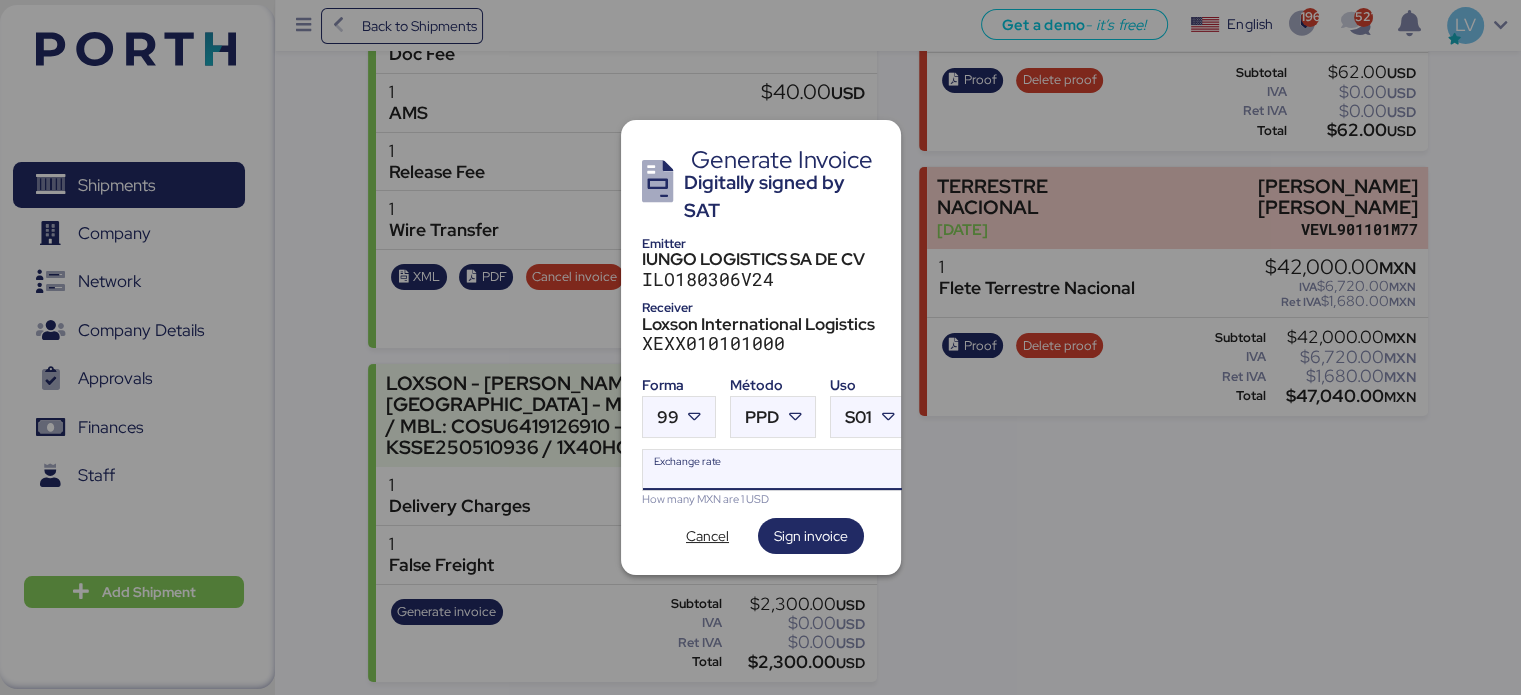 click on "Exchange rate" at bounding box center [776, 470] 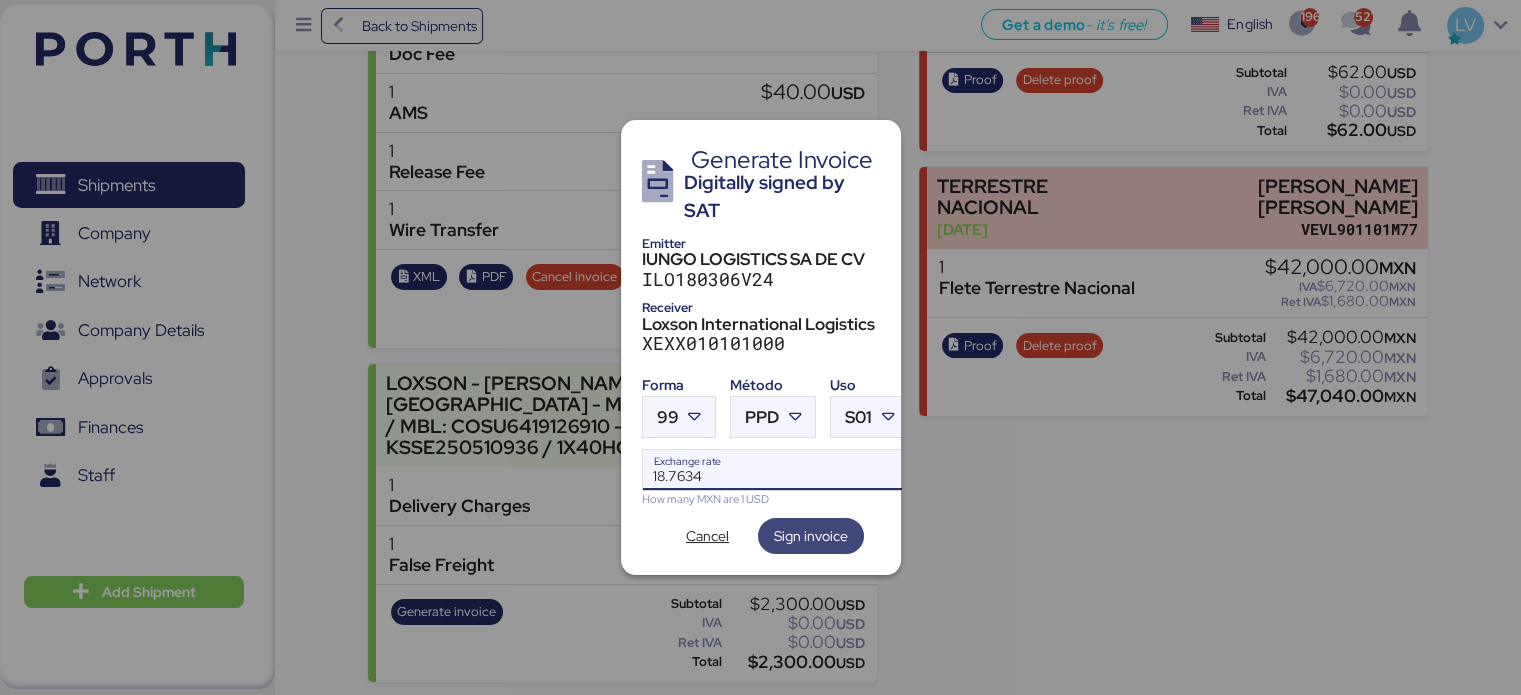 type on "18.7634" 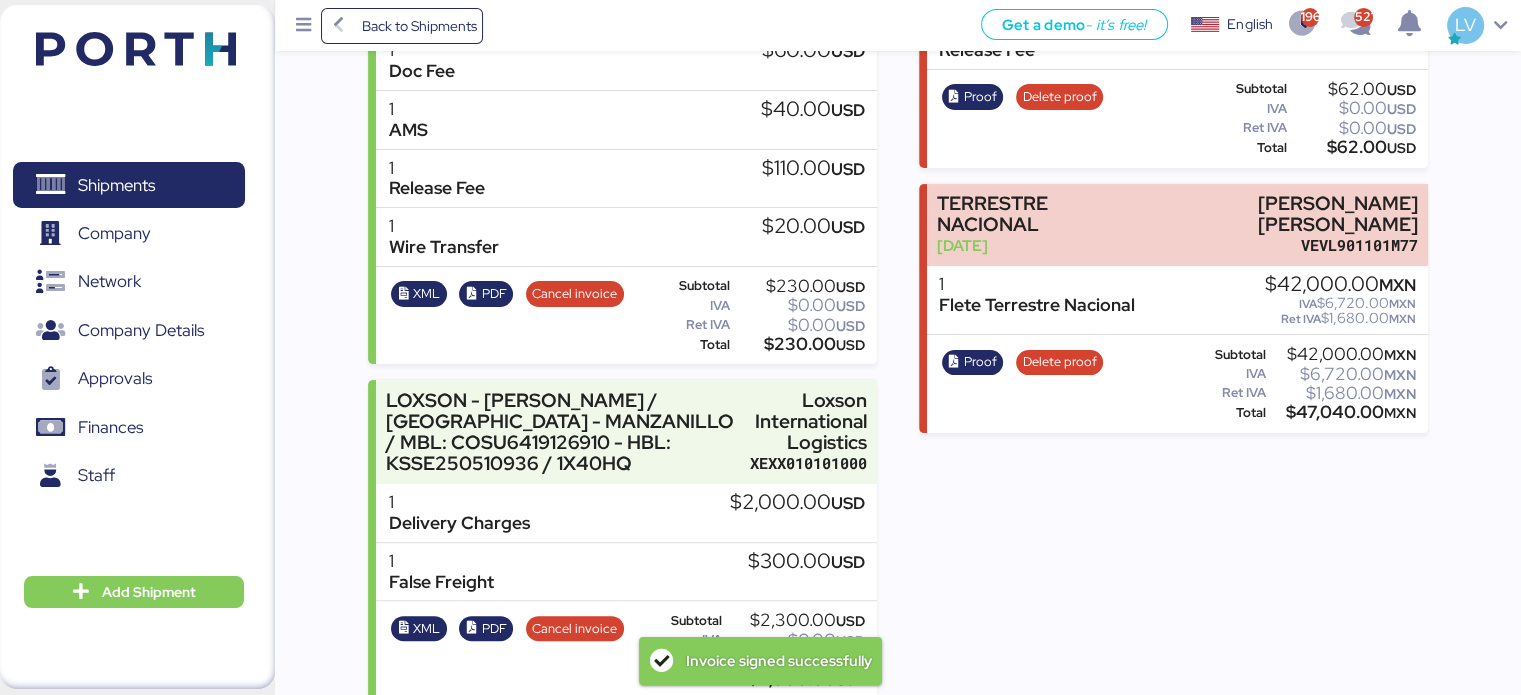 scroll, scrollTop: 436, scrollLeft: 0, axis: vertical 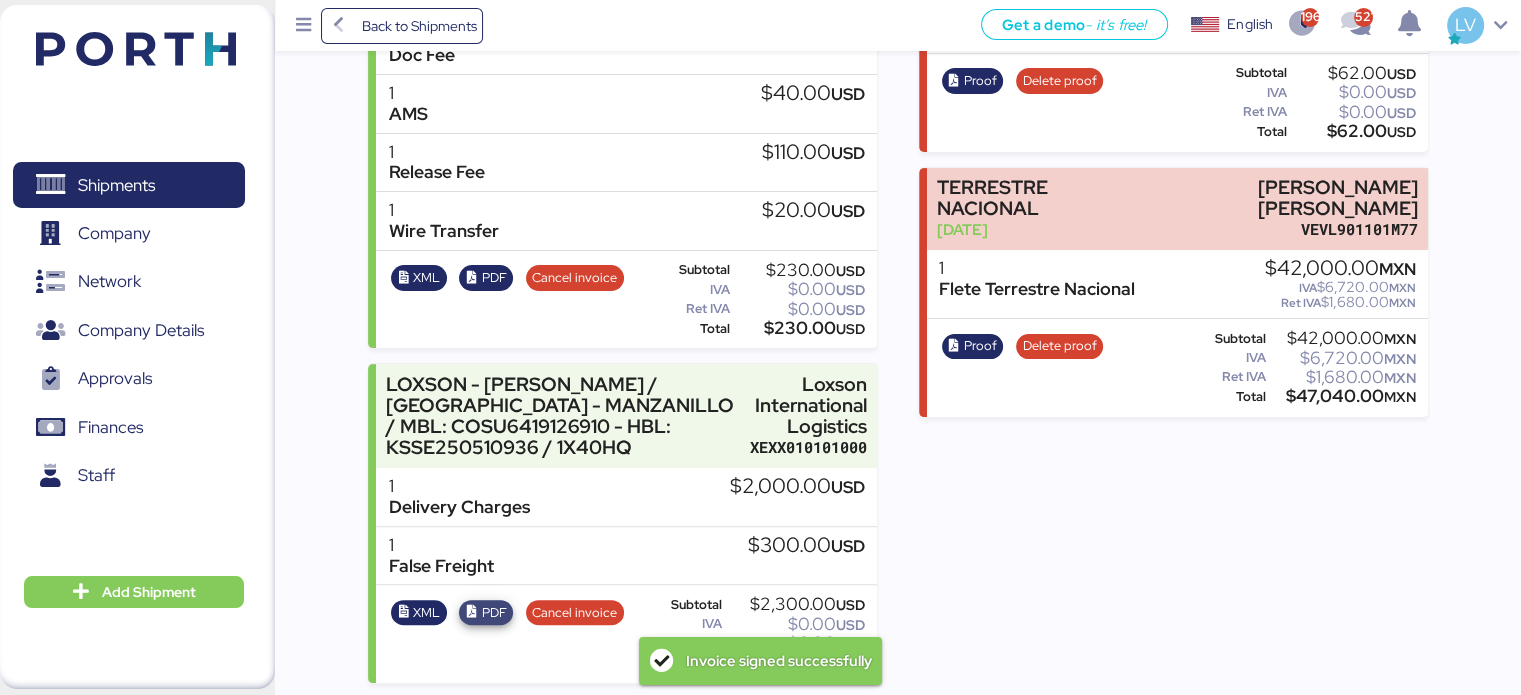 click on "PDF" at bounding box center (494, 613) 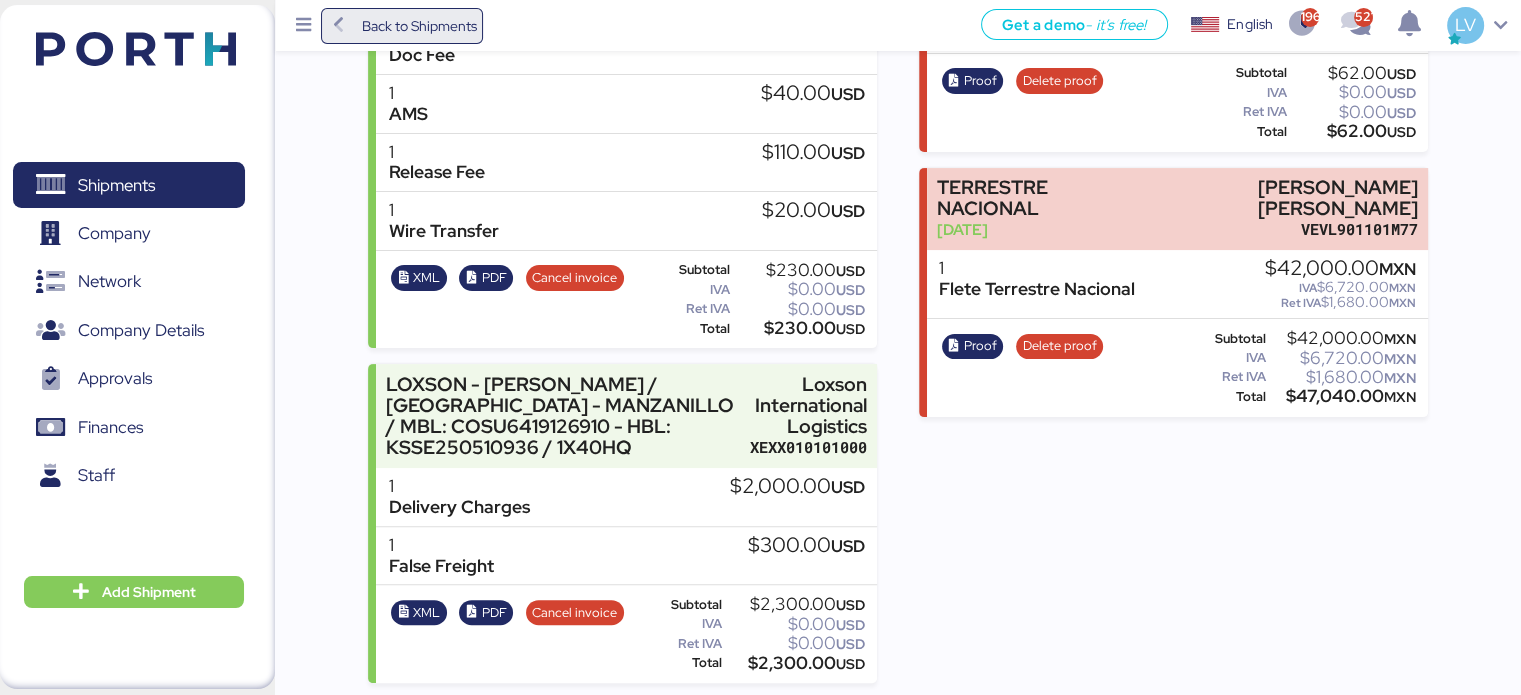 click on "Back to Shipments" at bounding box center [418, 26] 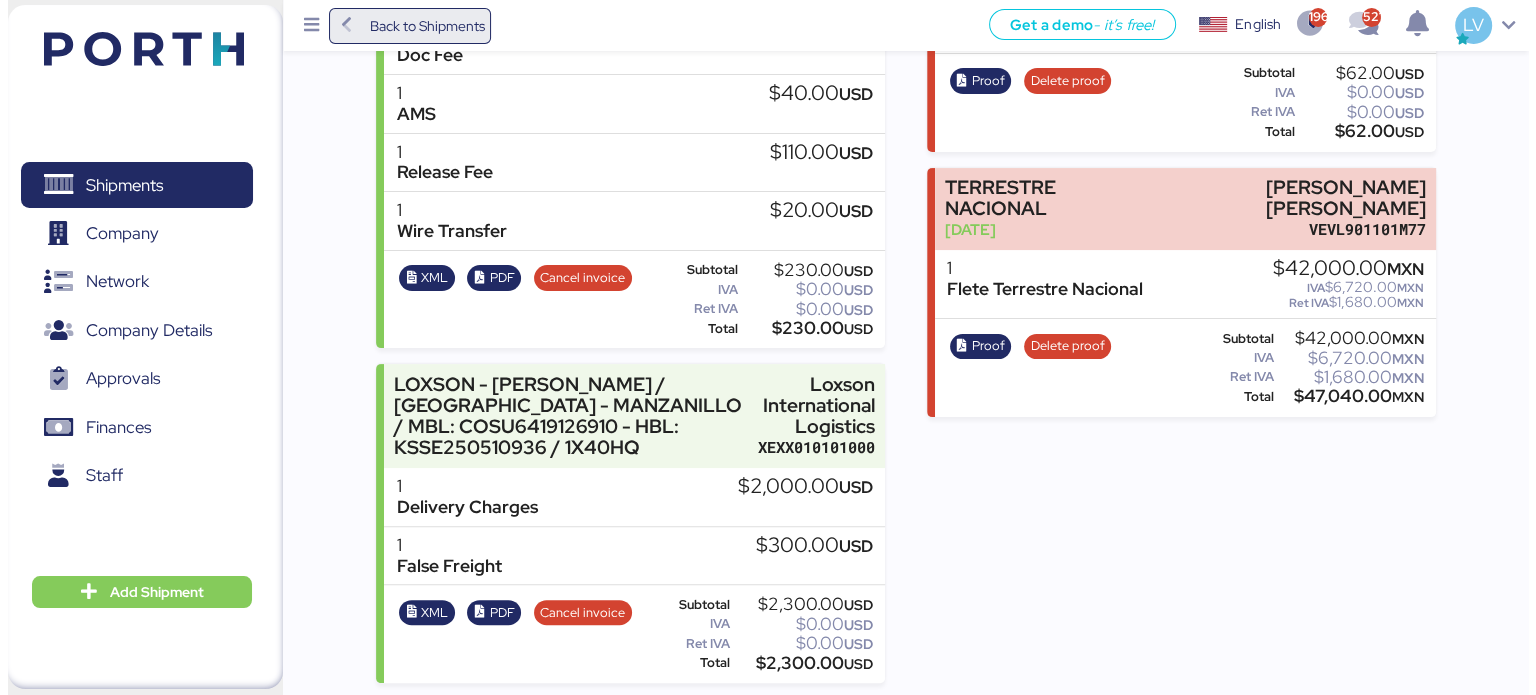 scroll, scrollTop: 0, scrollLeft: 0, axis: both 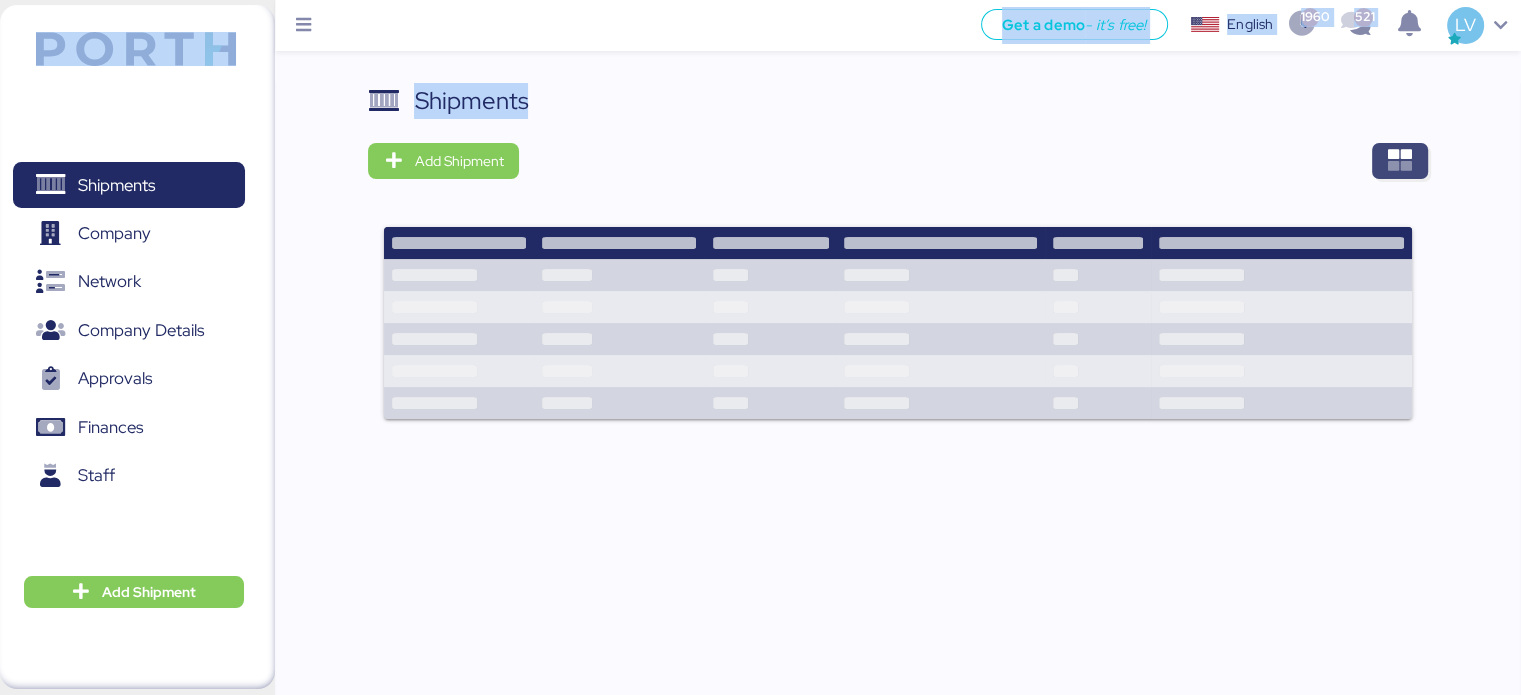 drag, startPoint x: 428, startPoint y: 26, endPoint x: 1406, endPoint y: 152, distance: 986.0832 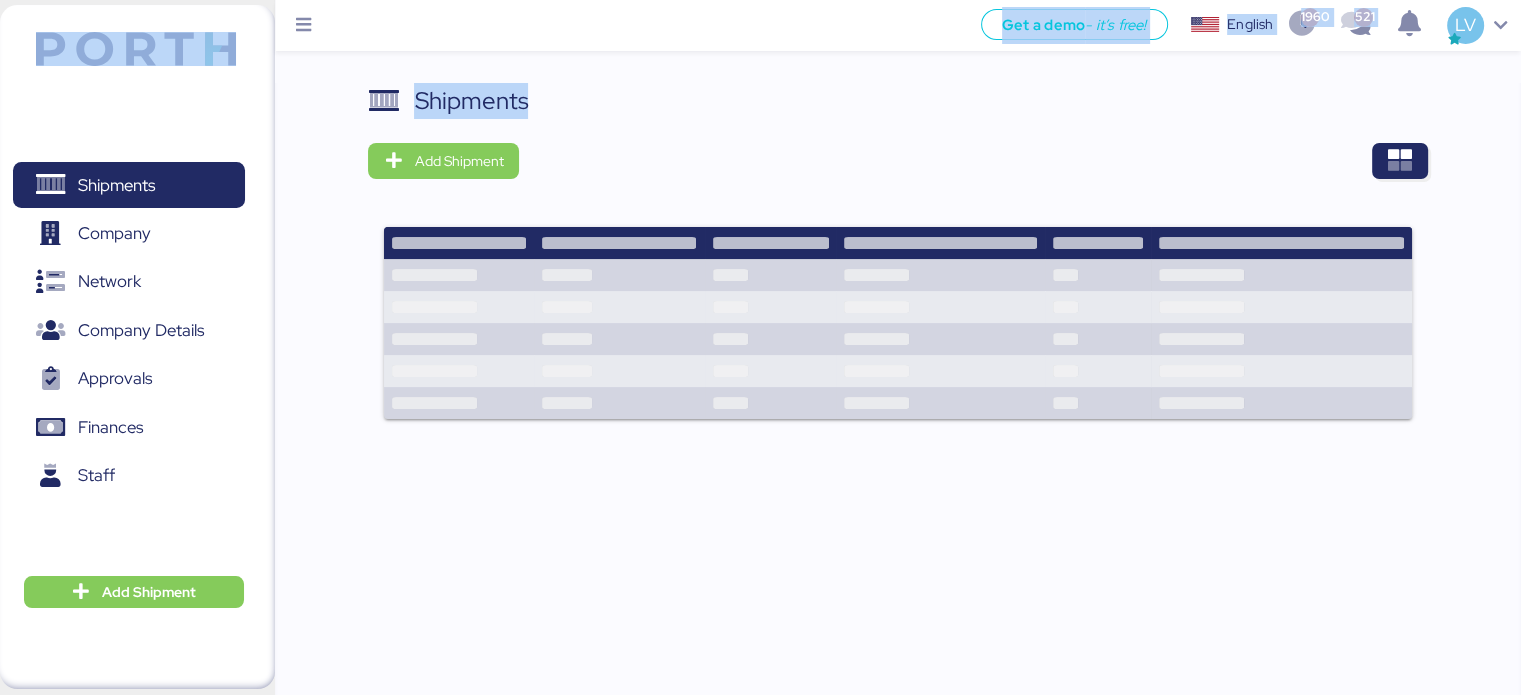 click on "Shipments   Add Shipment" at bounding box center [898, 415] 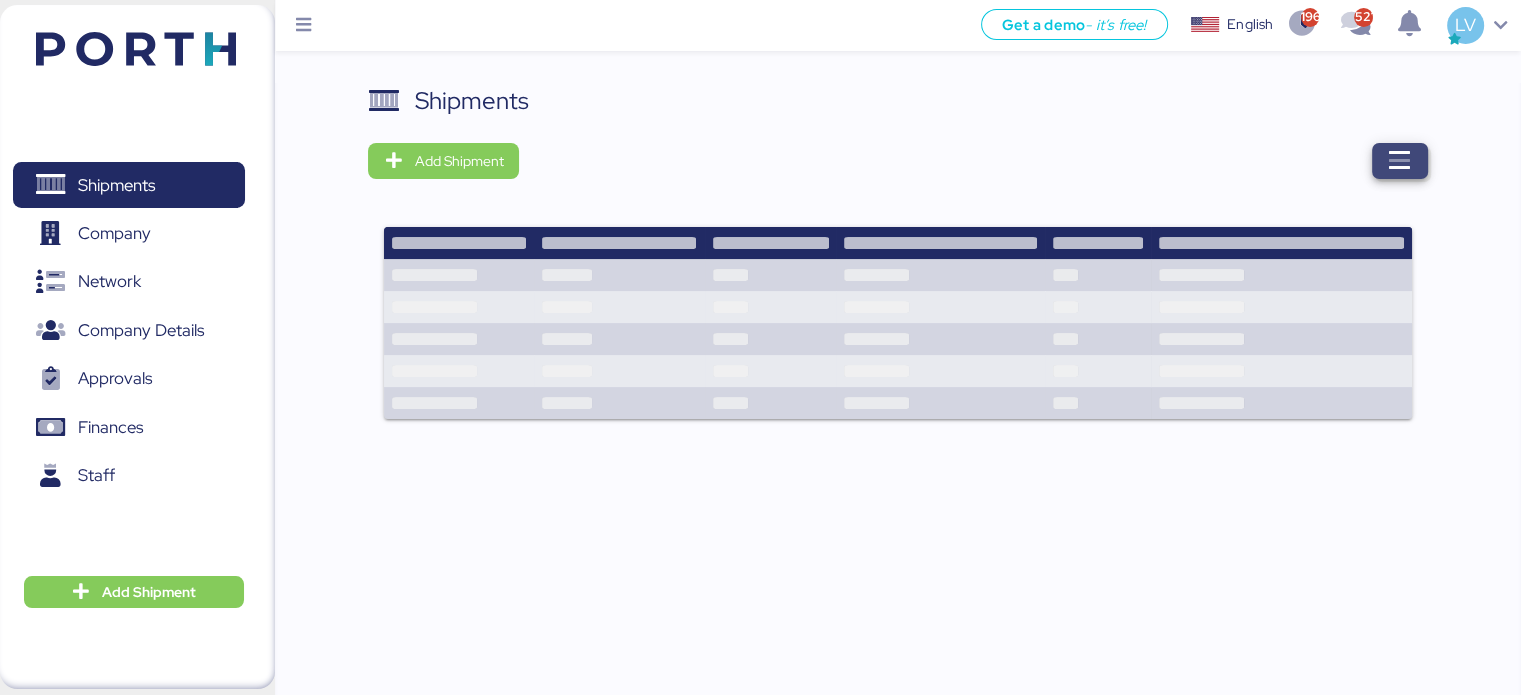 click at bounding box center (1400, 161) 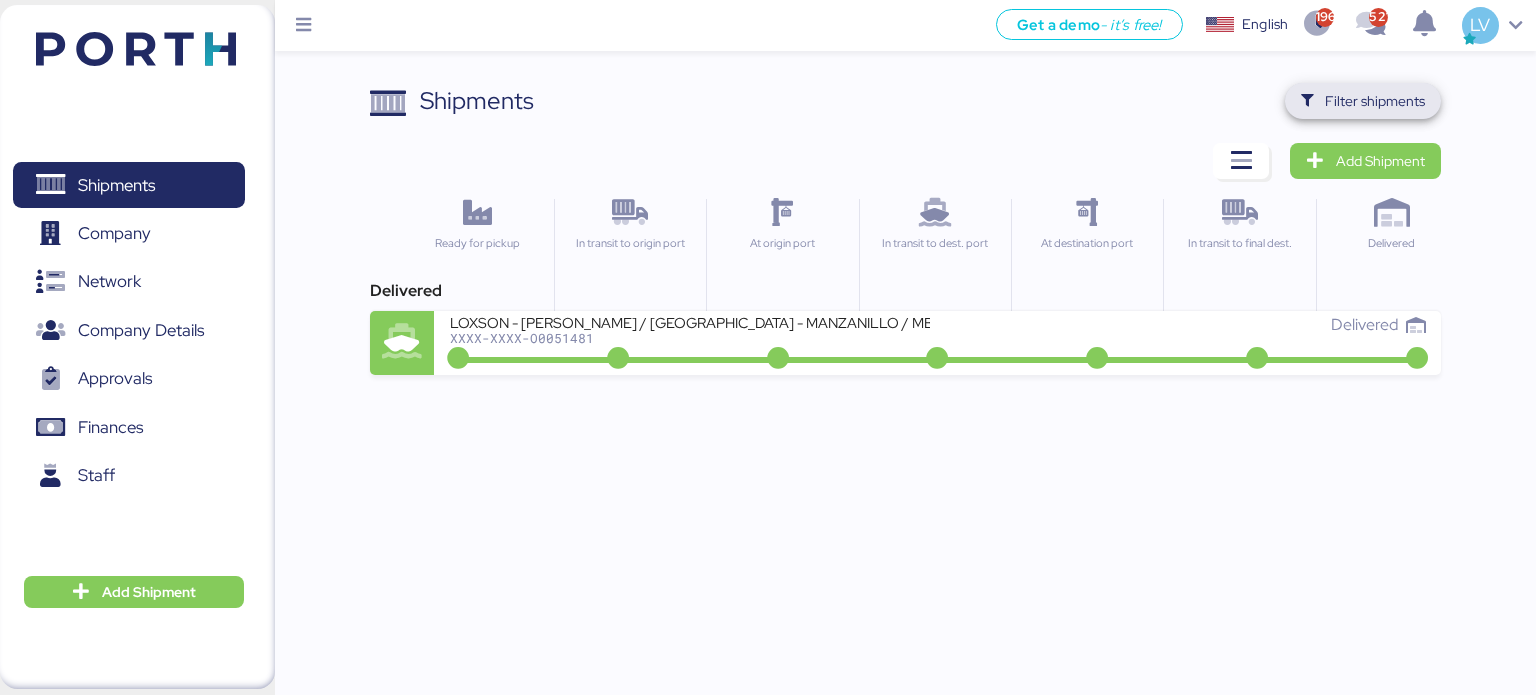 click on "Filter shipments" at bounding box center (1363, 101) 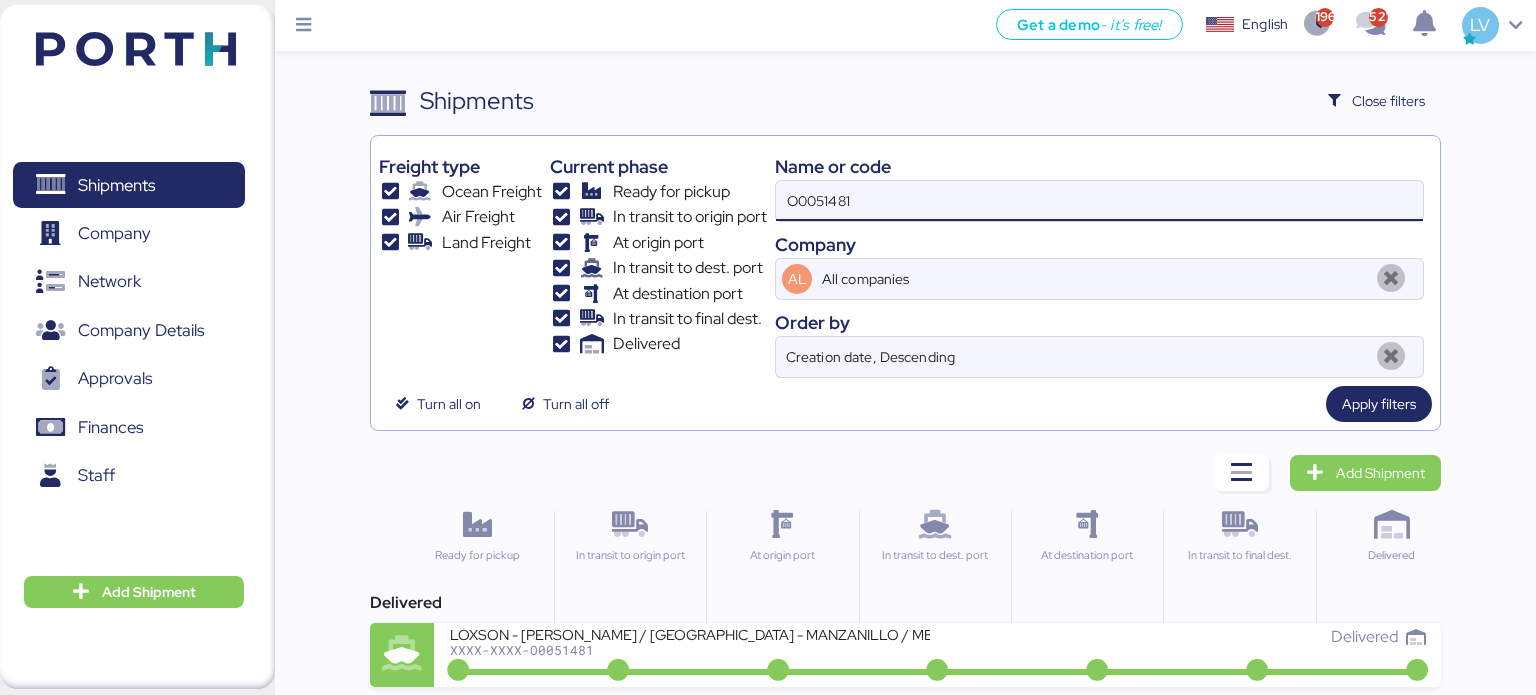click on "O0051481" at bounding box center [1099, 201] 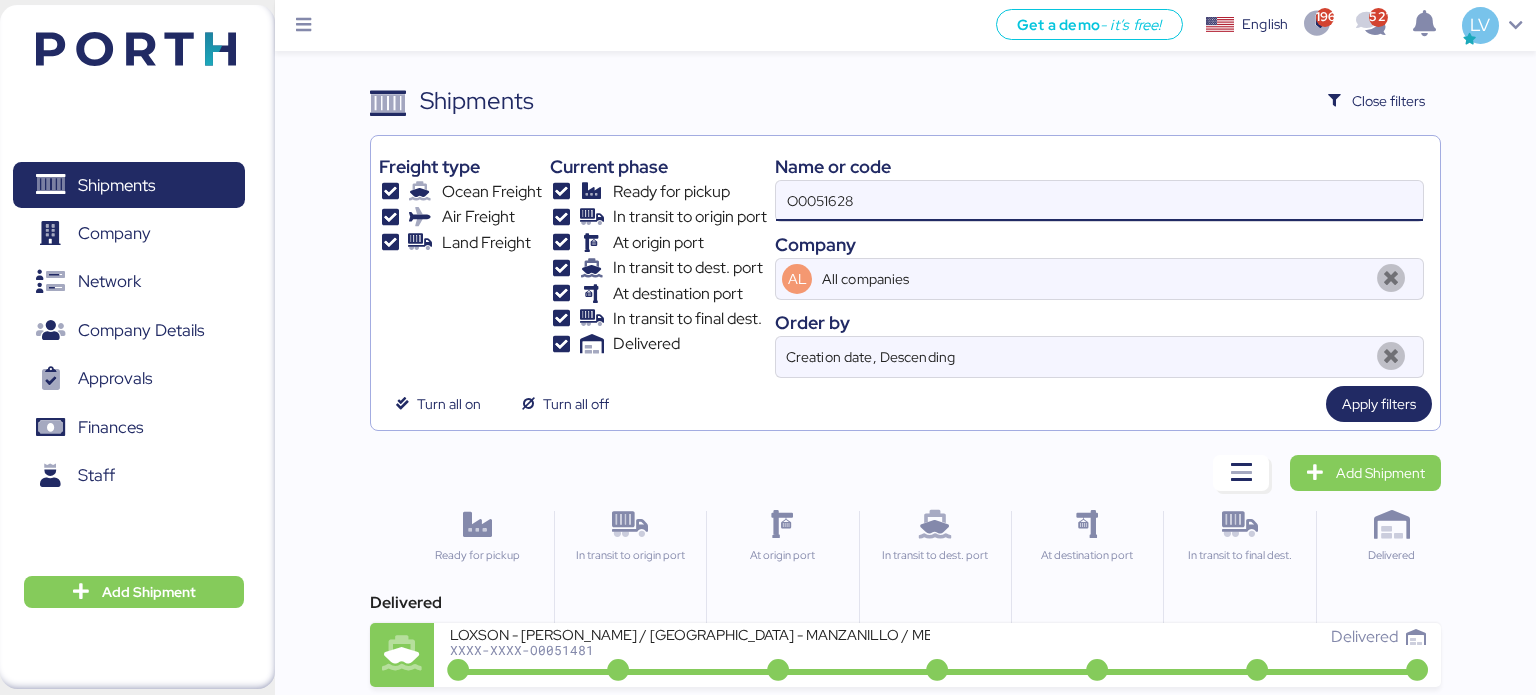 type on "O0051628" 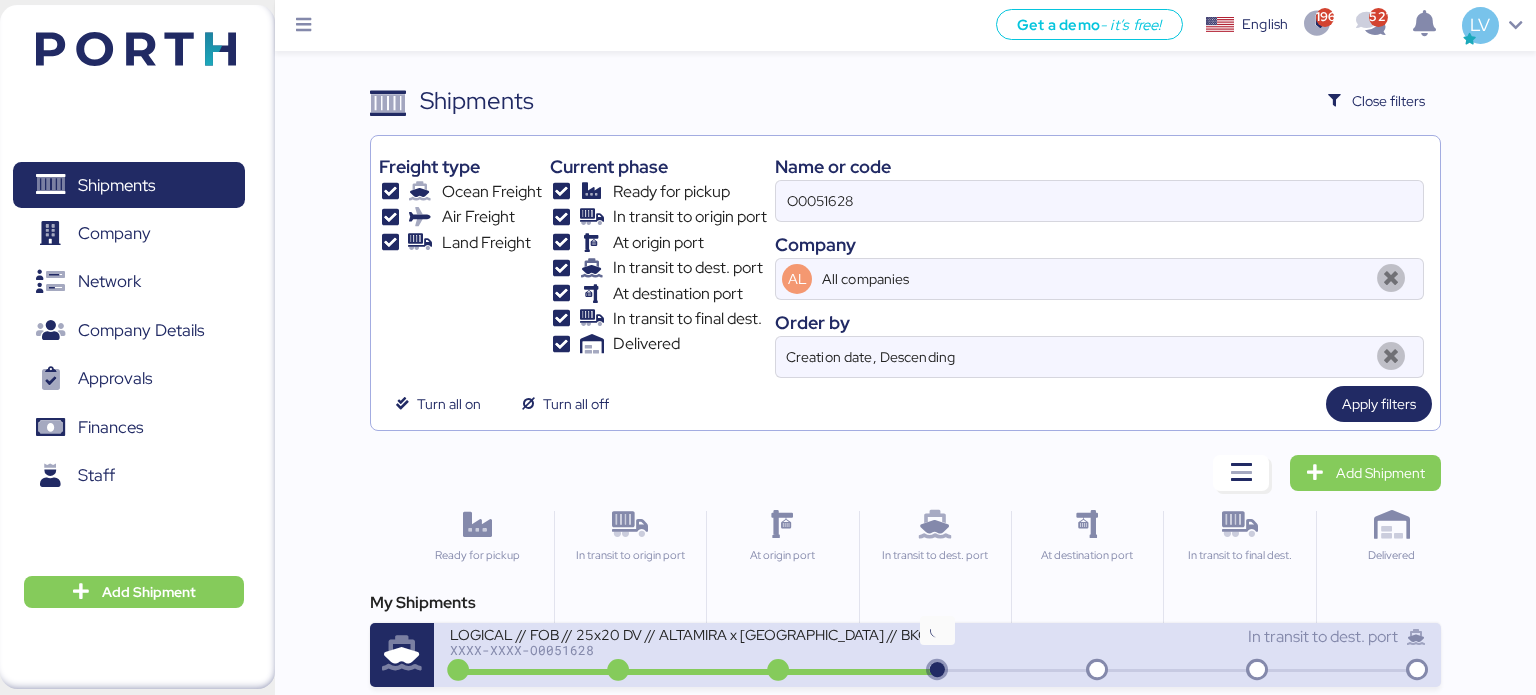 click at bounding box center [937, 671] 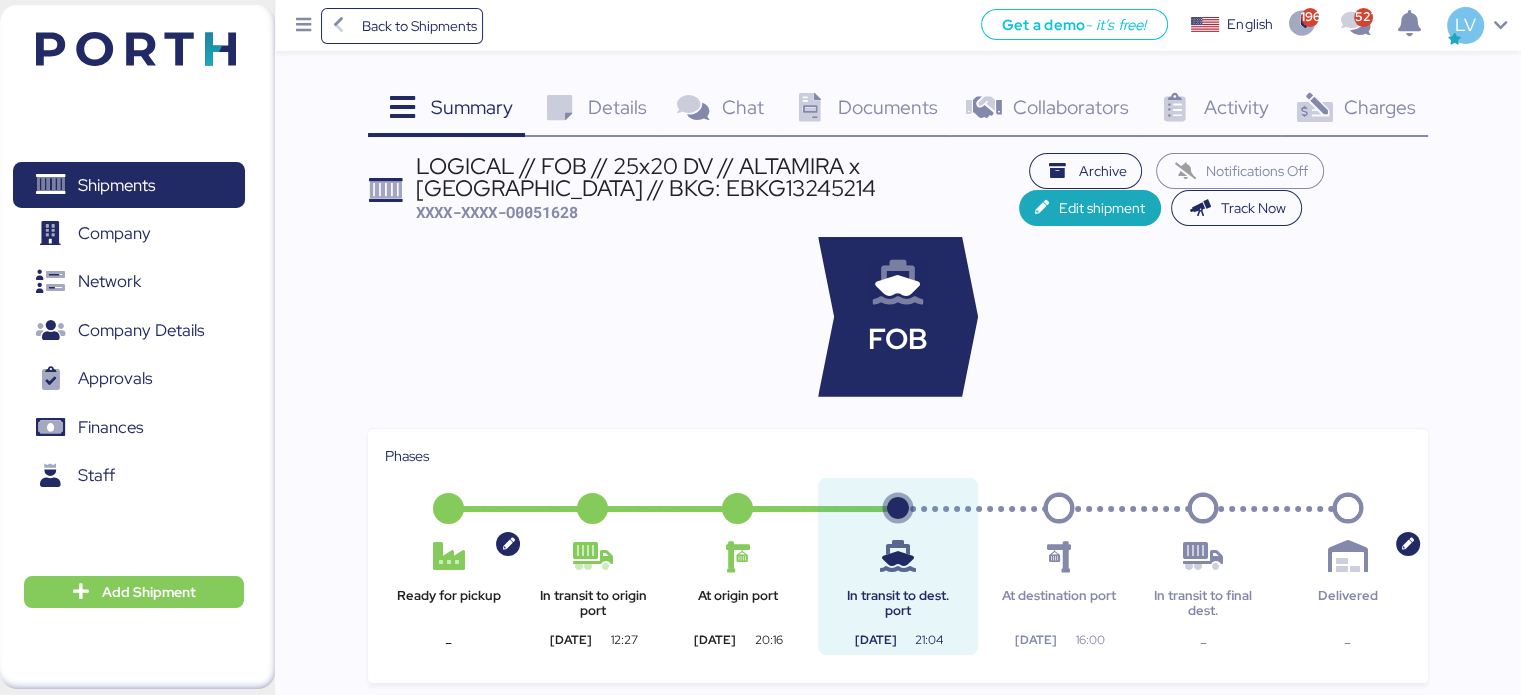 click on "Charges" at bounding box center [1379, 107] 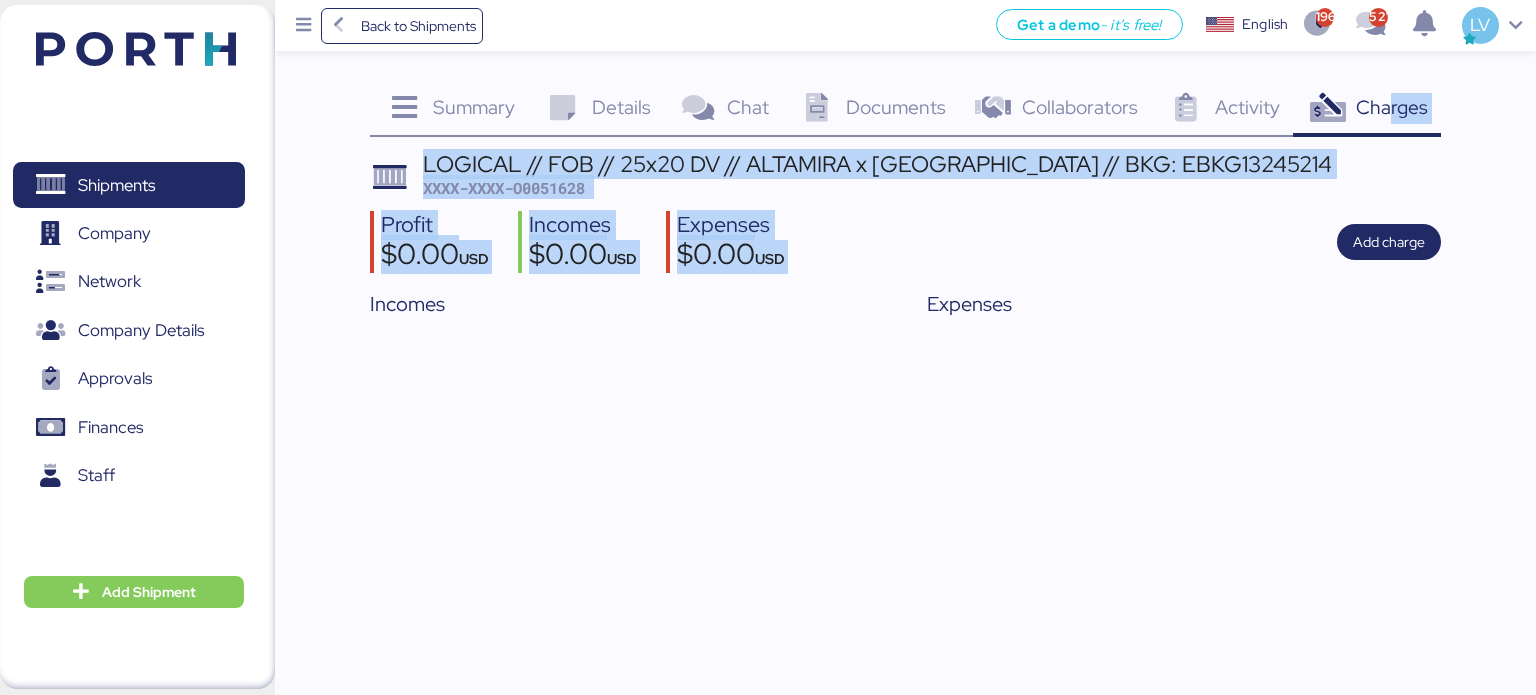 drag, startPoint x: 1392, startPoint y: 108, endPoint x: 928, endPoint y: 262, distance: 488.88855 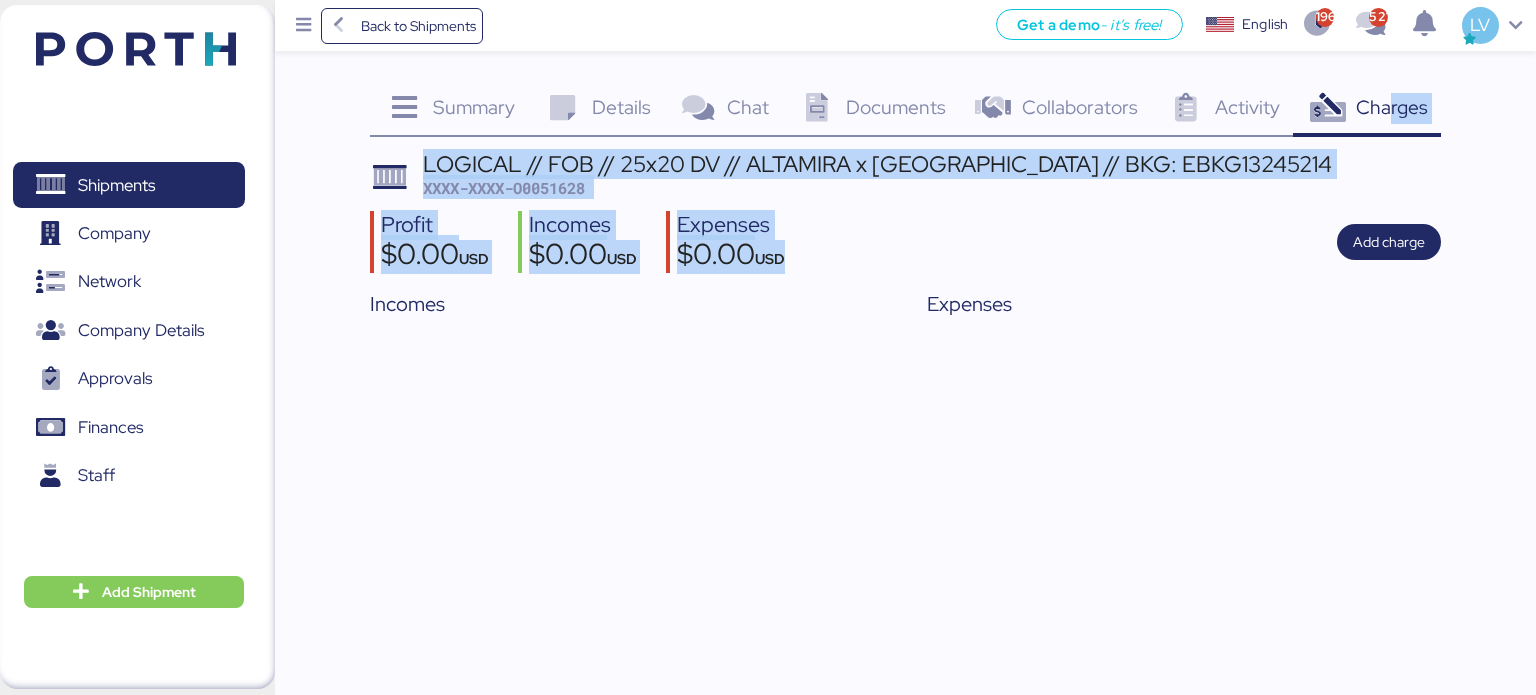 click on "XXXX-XXXX-O0051628" at bounding box center (504, 188) 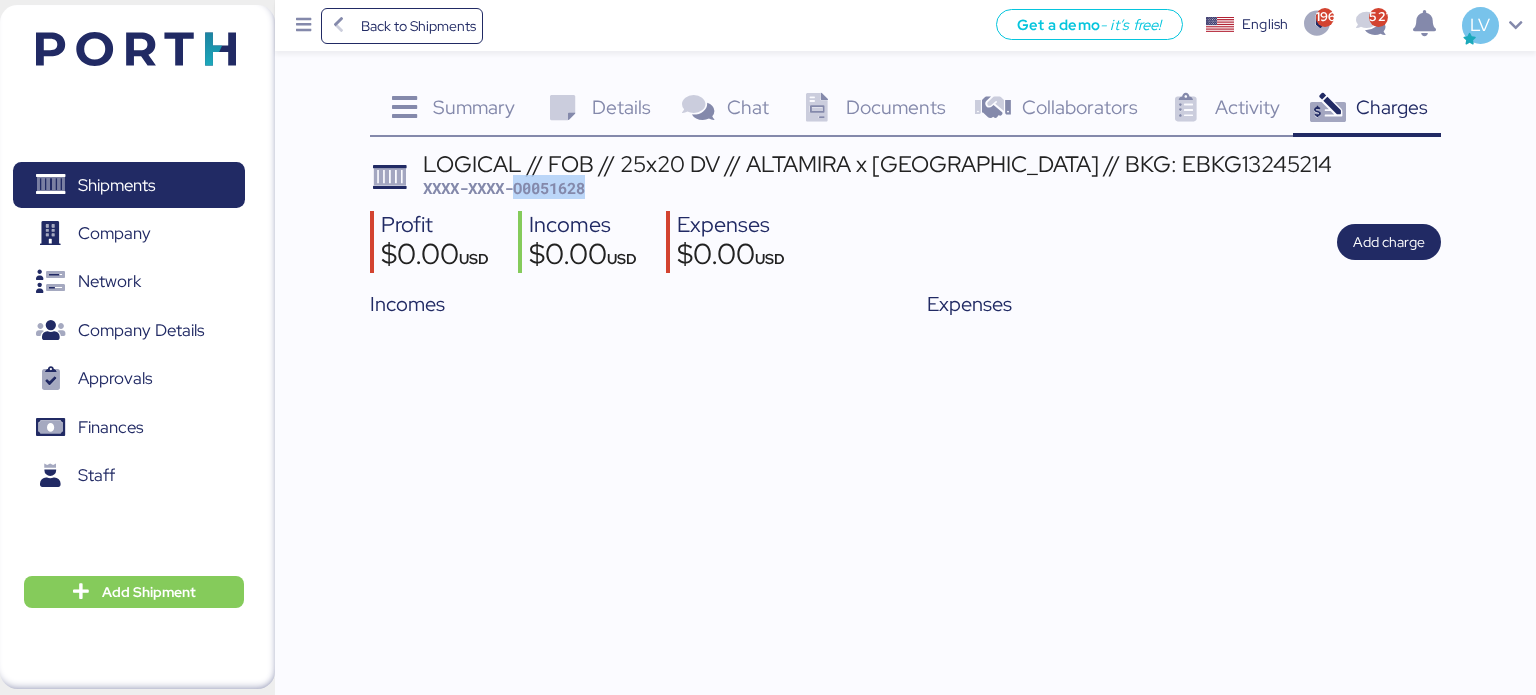 click on "XXXX-XXXX-O0051628" at bounding box center [504, 188] 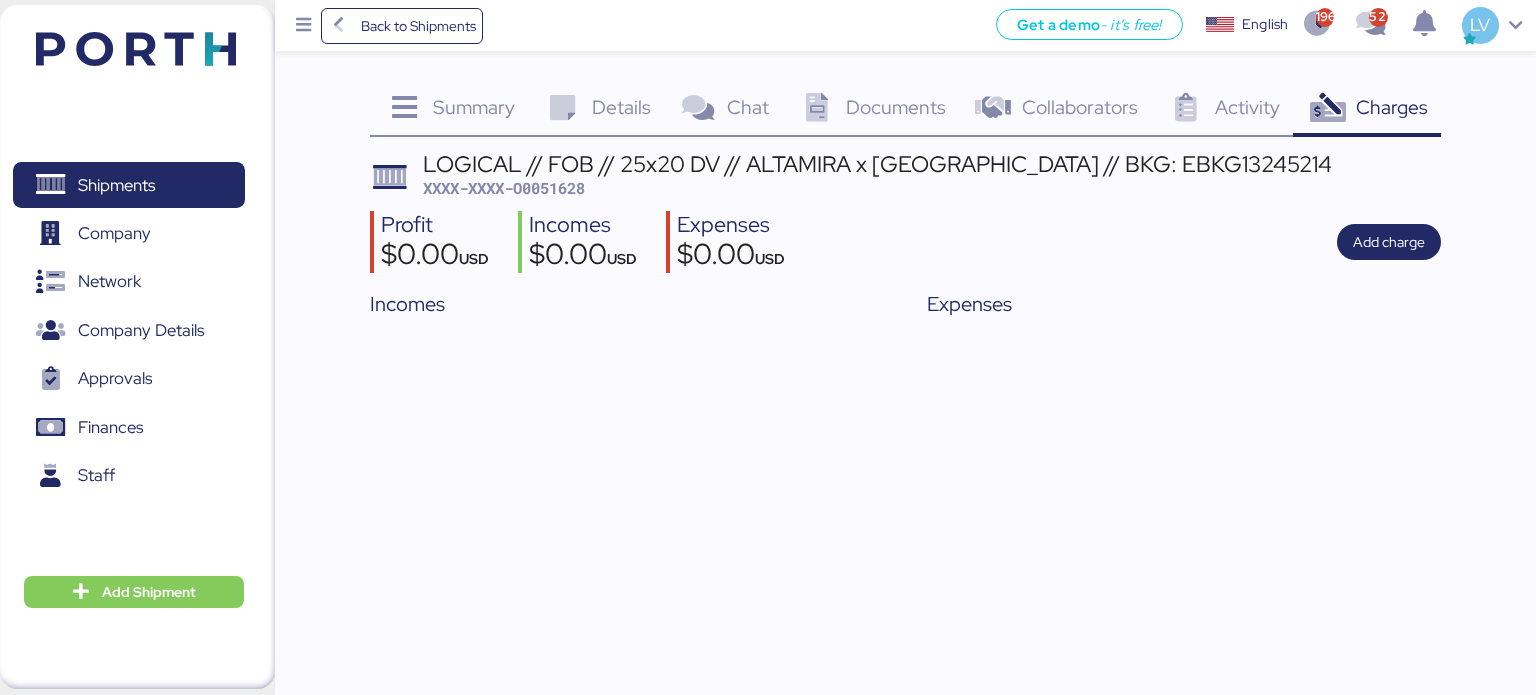 click on "LOGICAL // FOB // 25x20 DV // ALTAMIRA x [GEOGRAPHIC_DATA] // BKG: EBKG13245214" at bounding box center [877, 164] 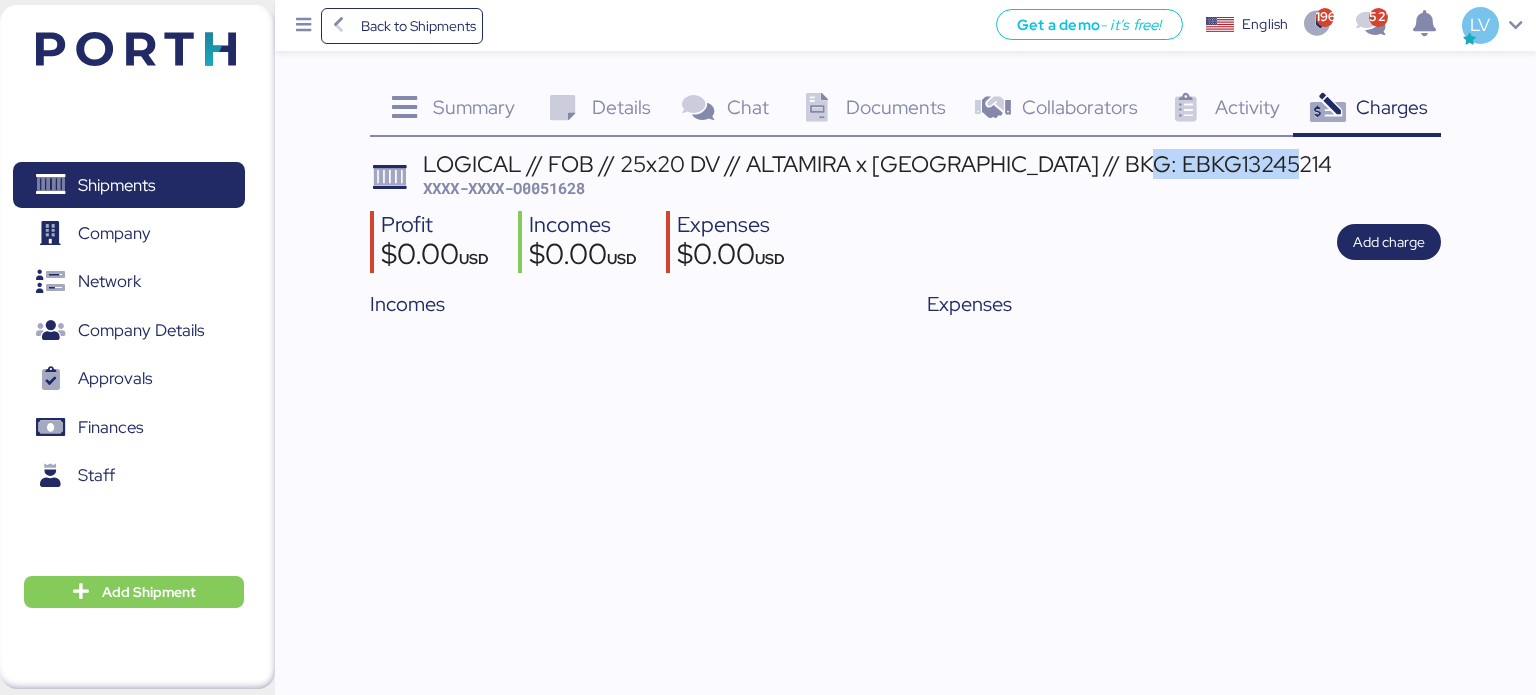 click on "LOGICAL // FOB // 25x20 DV // ALTAMIRA x [GEOGRAPHIC_DATA] // BKG: EBKG13245214" at bounding box center [877, 164] 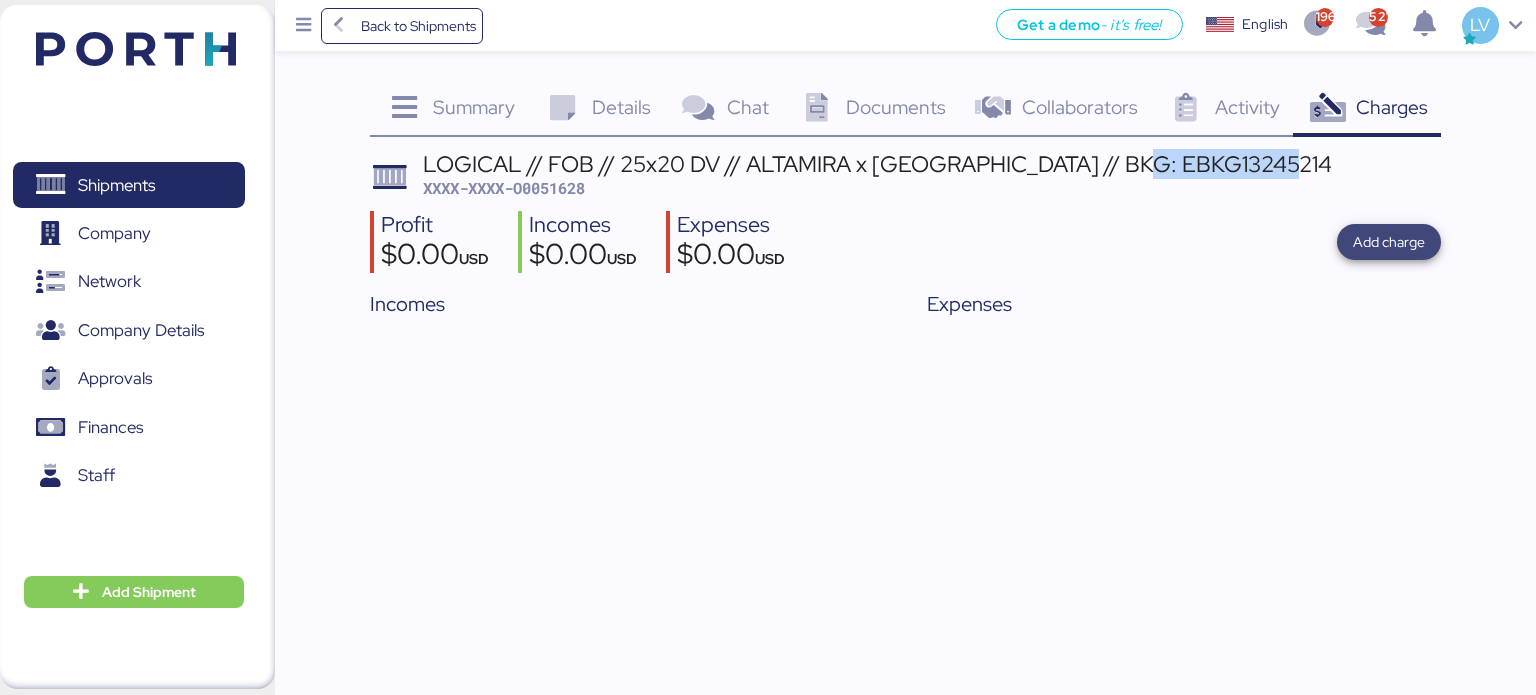 click on "Add charge" at bounding box center [1389, 242] 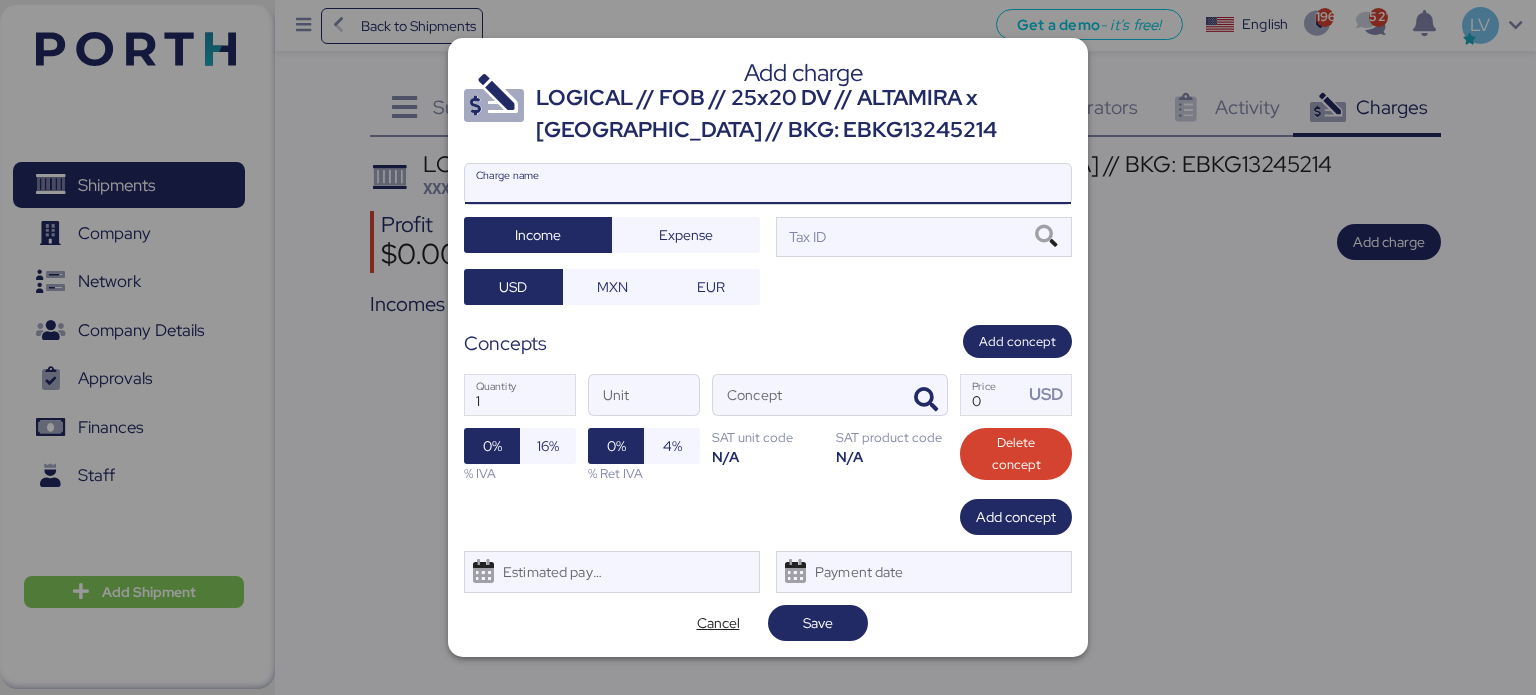 click on "Charge name" at bounding box center (768, 184) 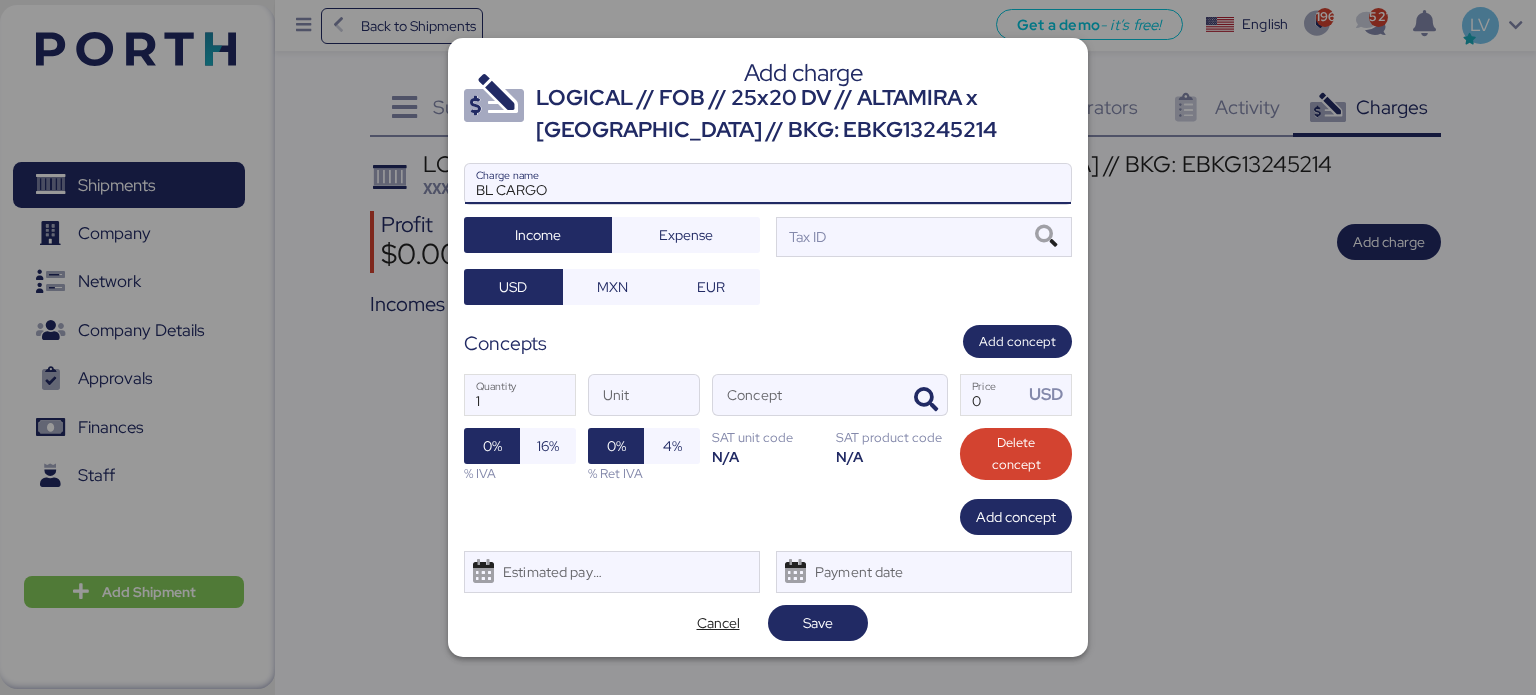 paste on "MEDUXF467922" 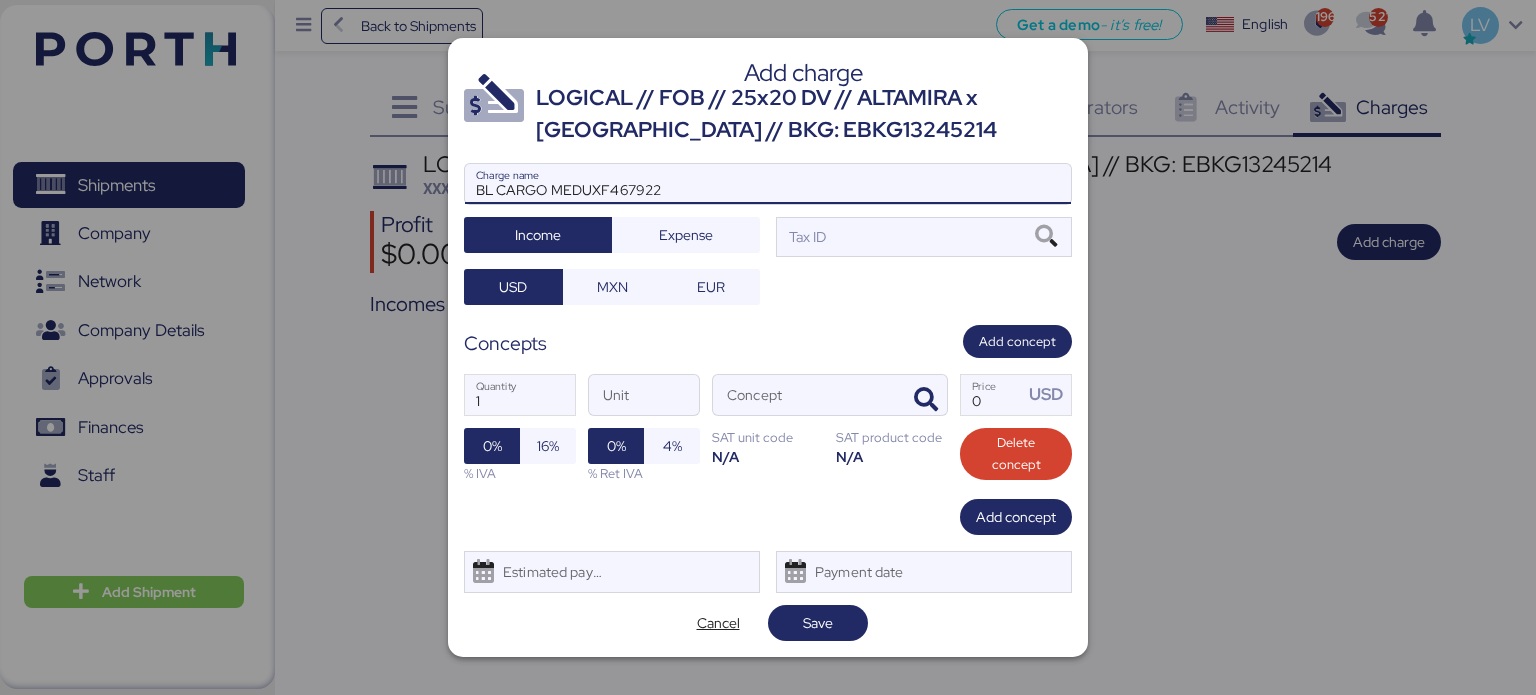 type on "BL CARGO MEDUXF467922" 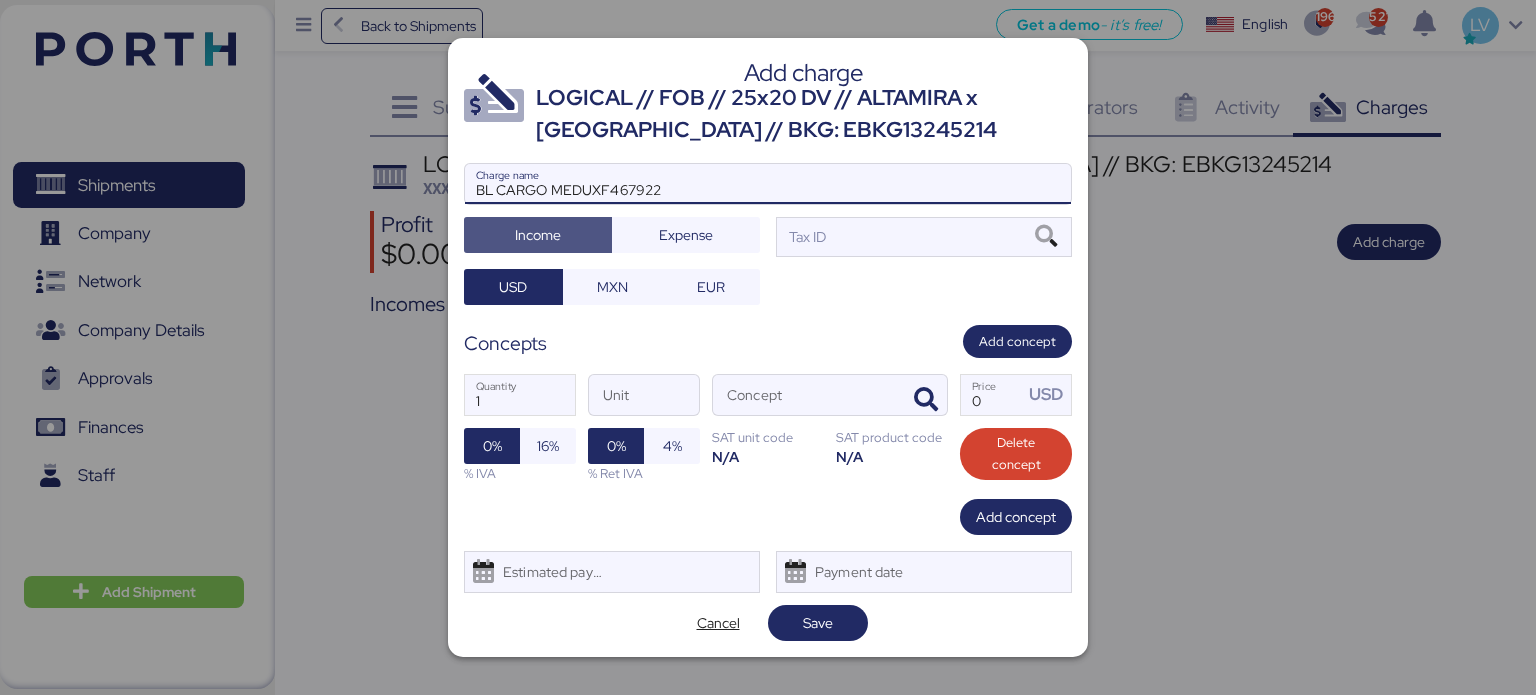 type 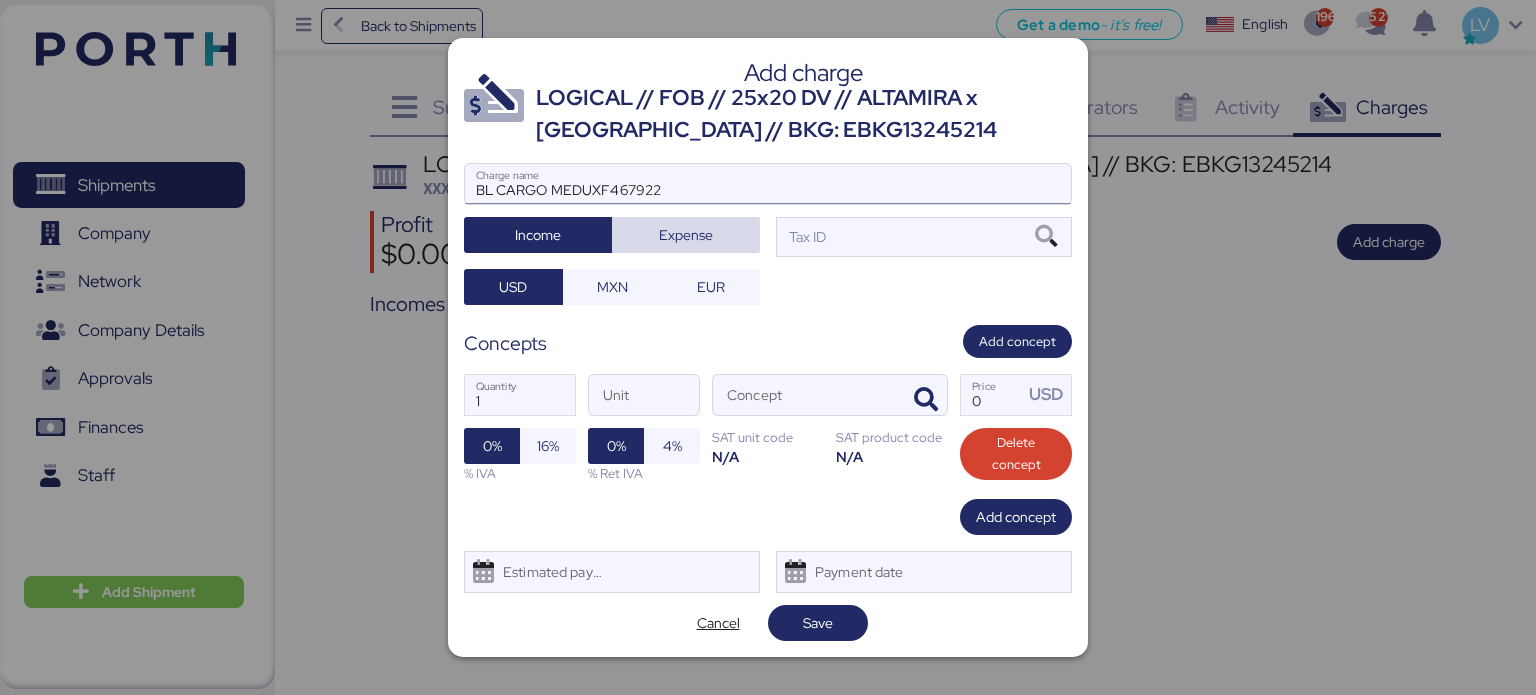 type 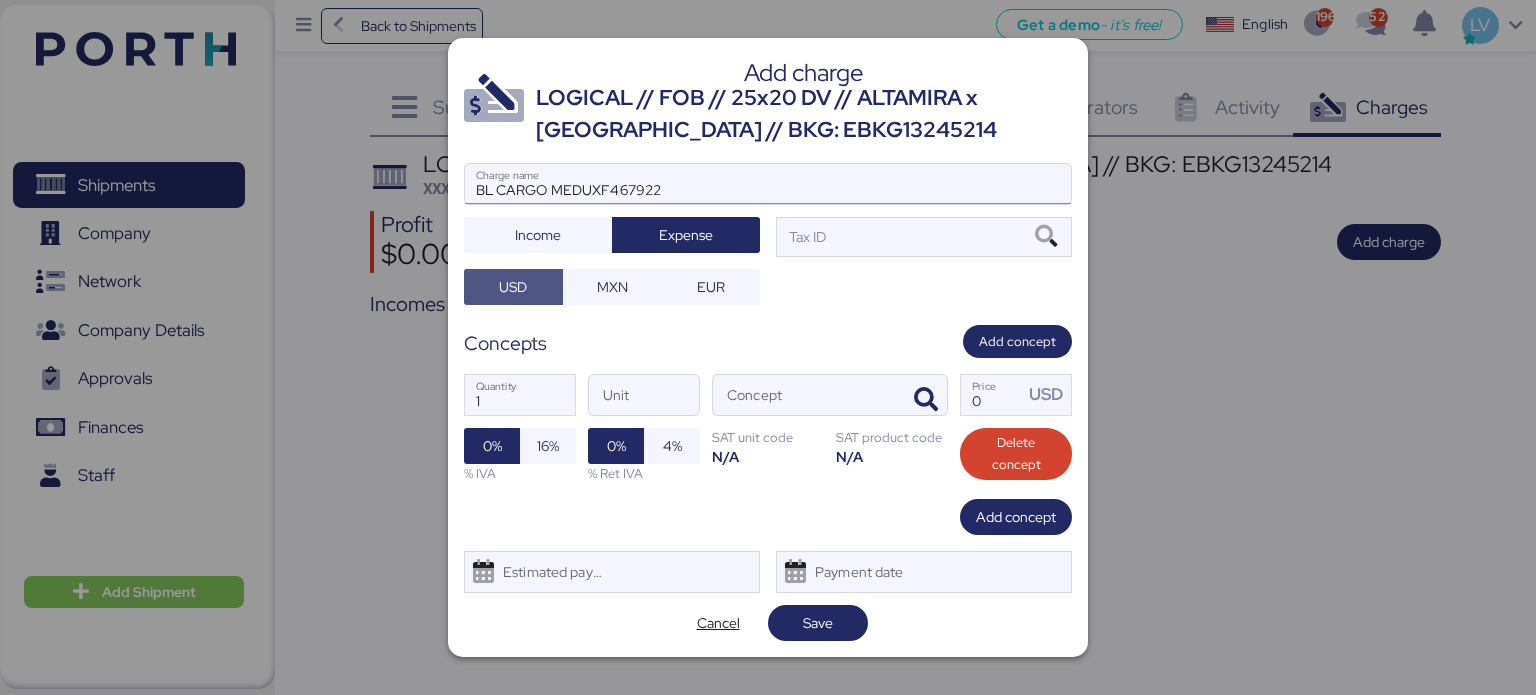 type 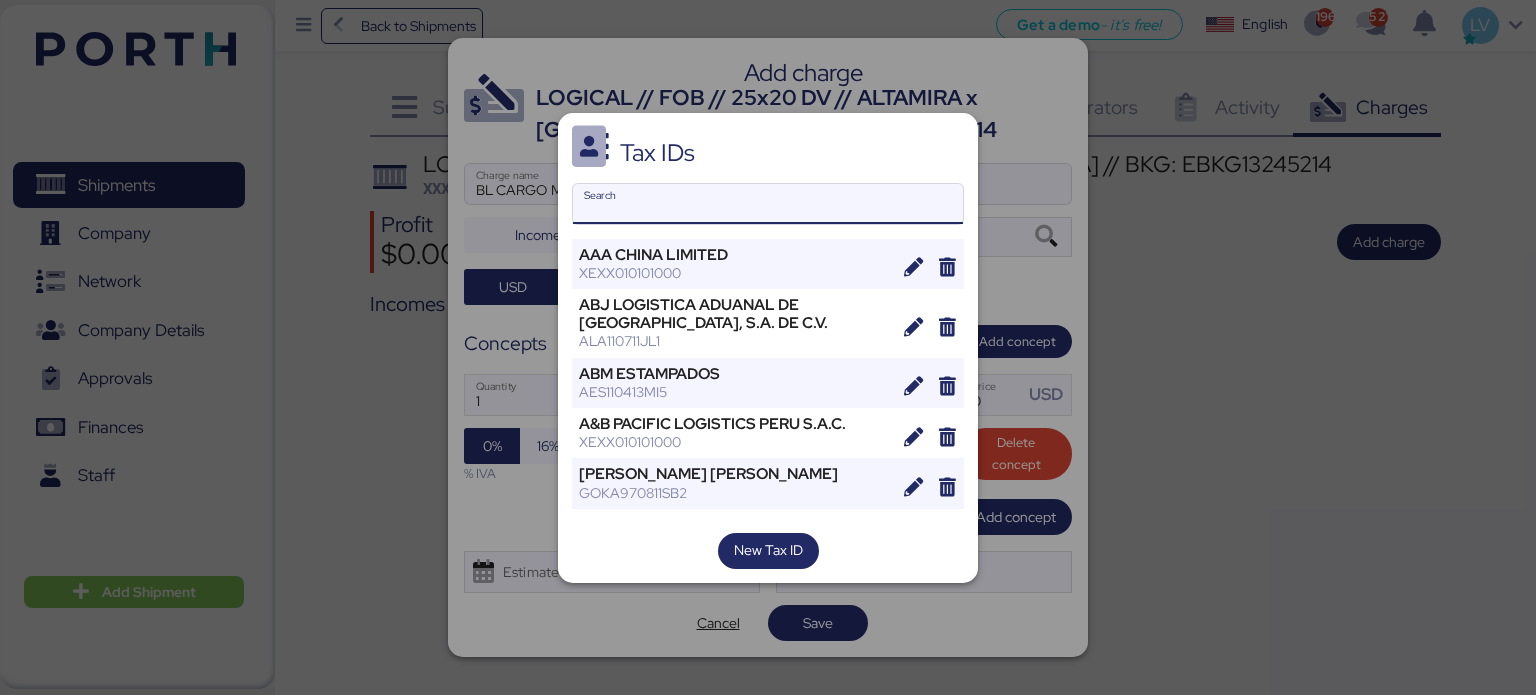click on "Search" at bounding box center [768, 204] 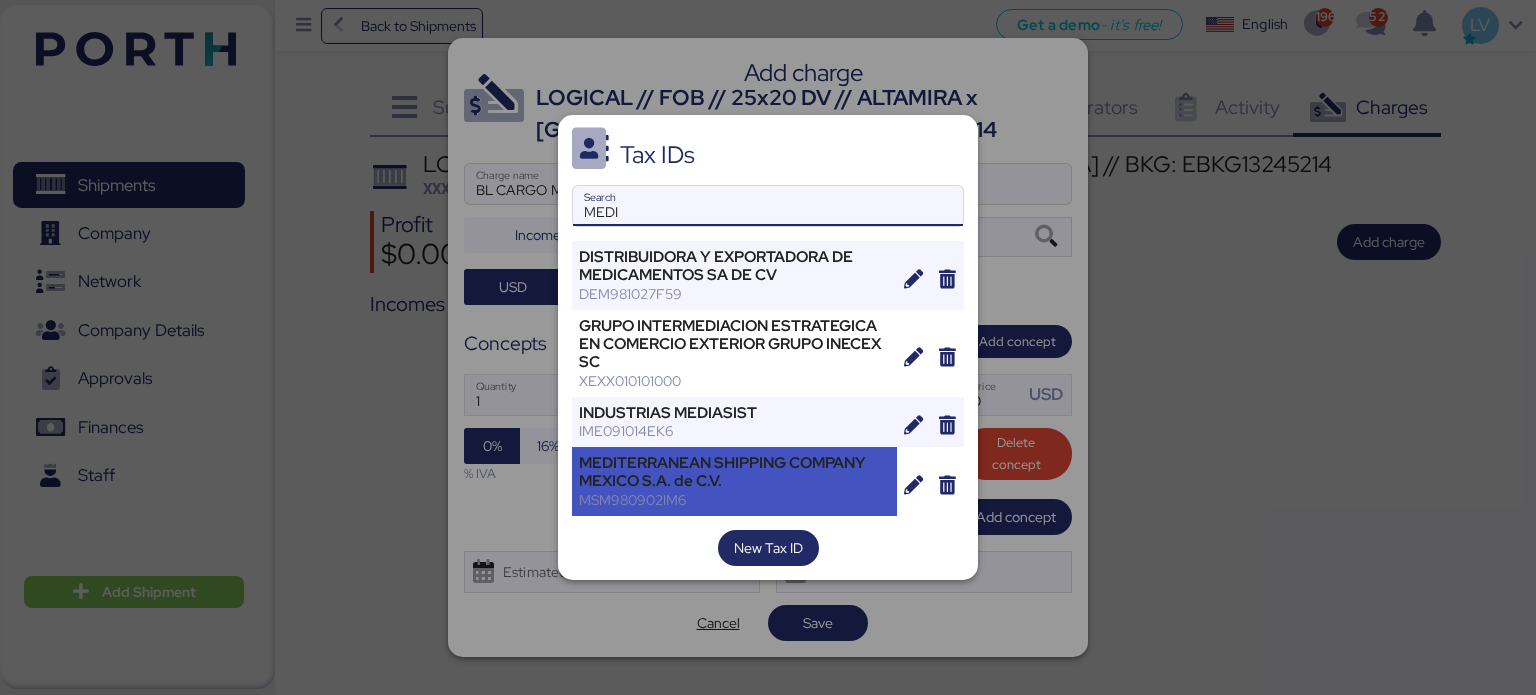 type on "MEDI" 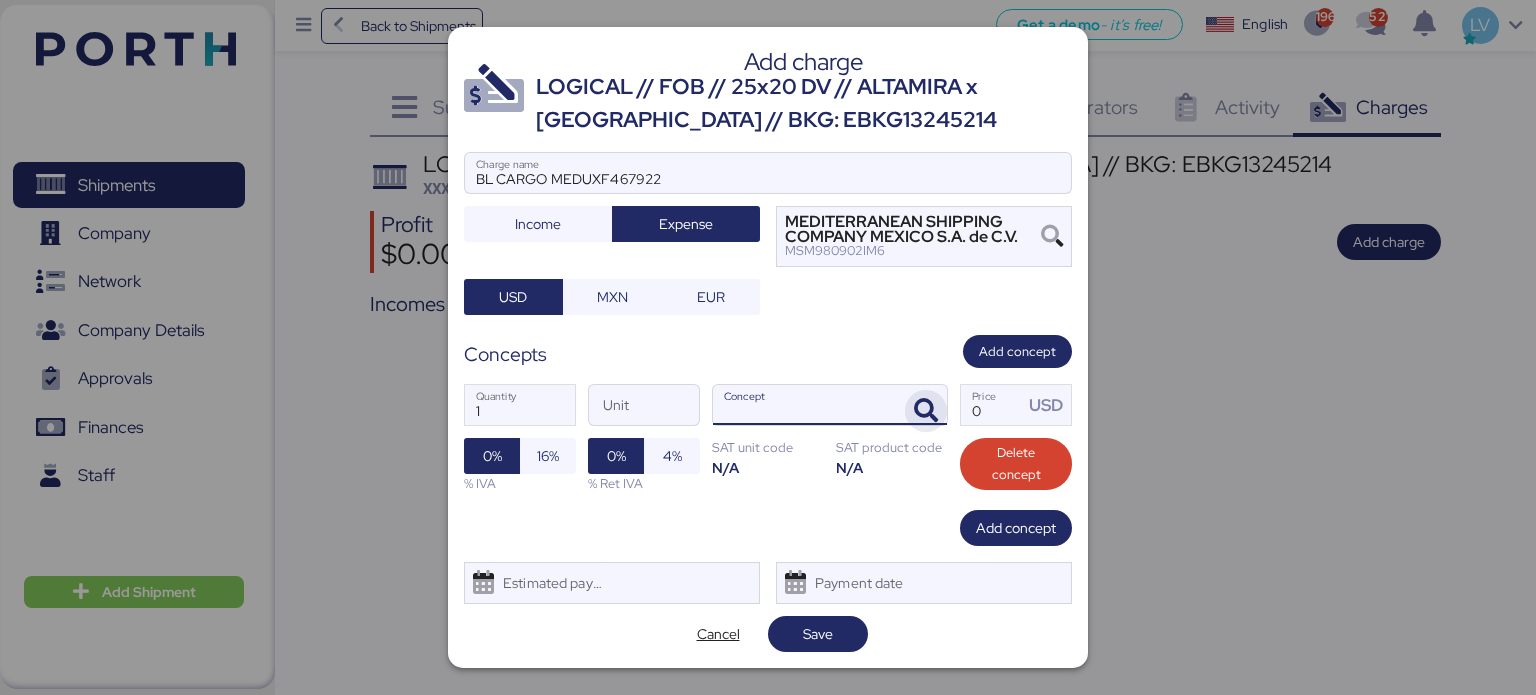 click at bounding box center (926, 411) 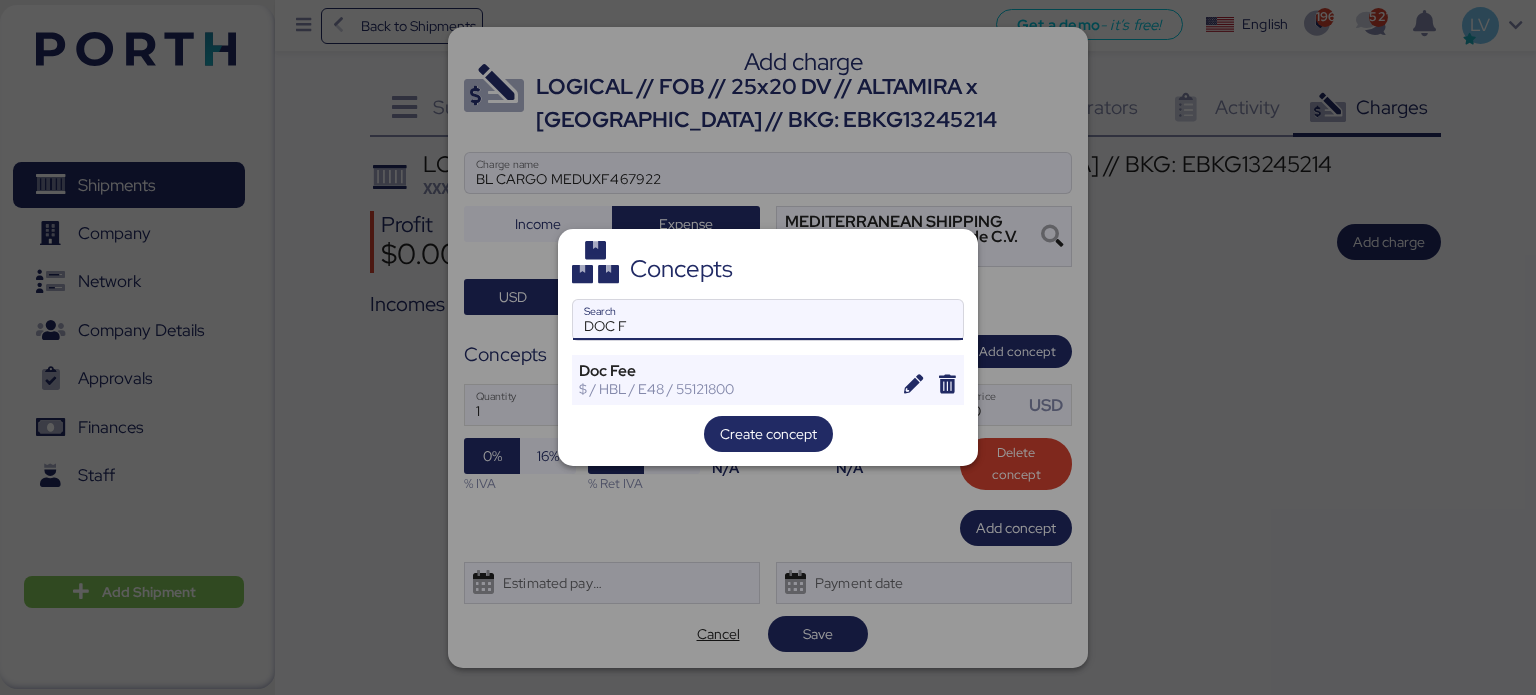 type on "DOC F" 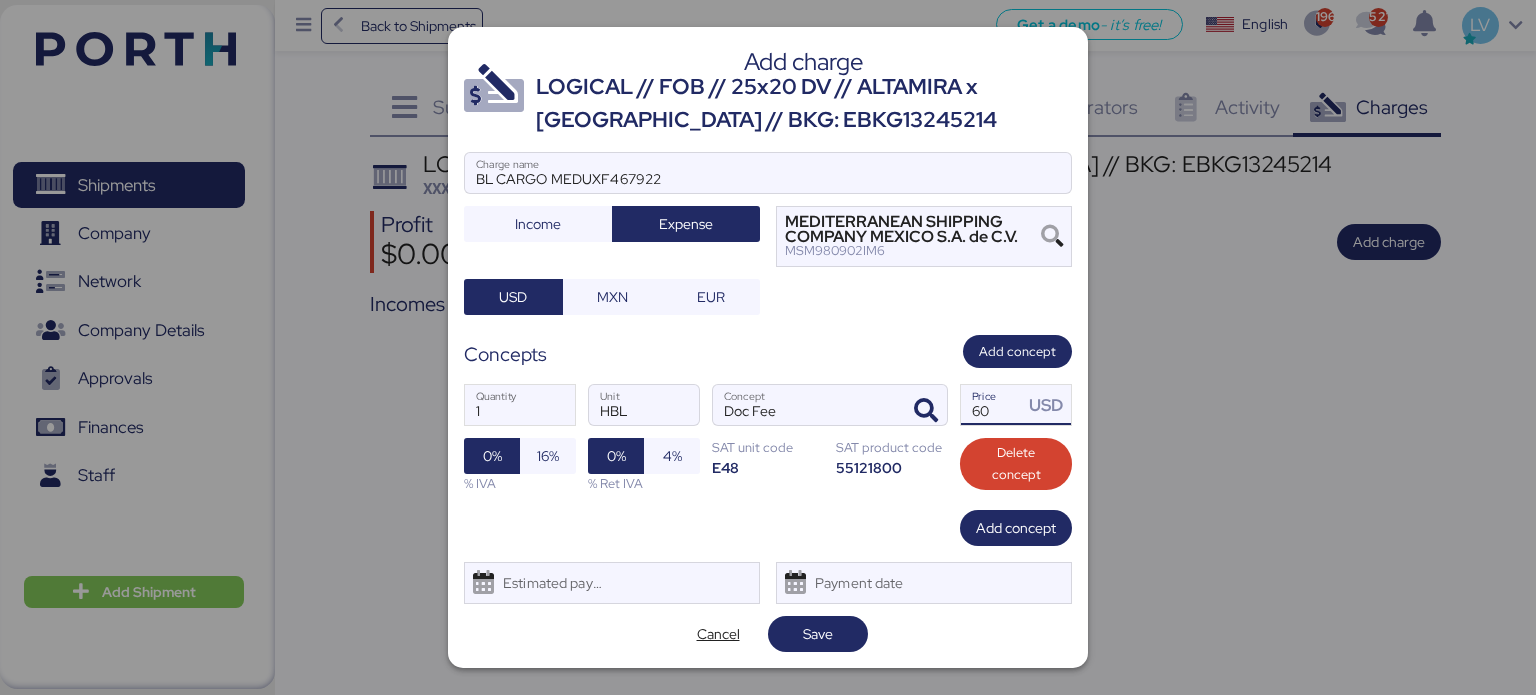click on "60" at bounding box center [992, 405] 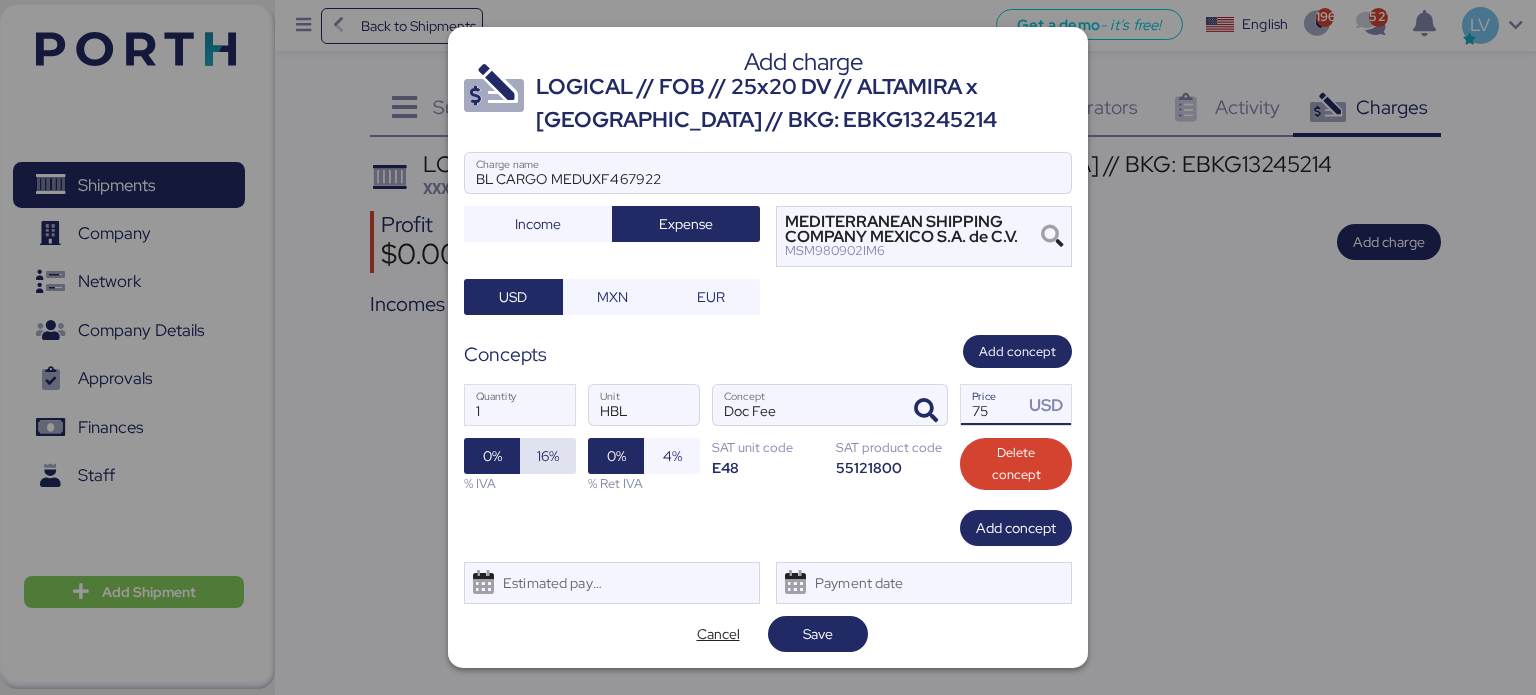type on "75" 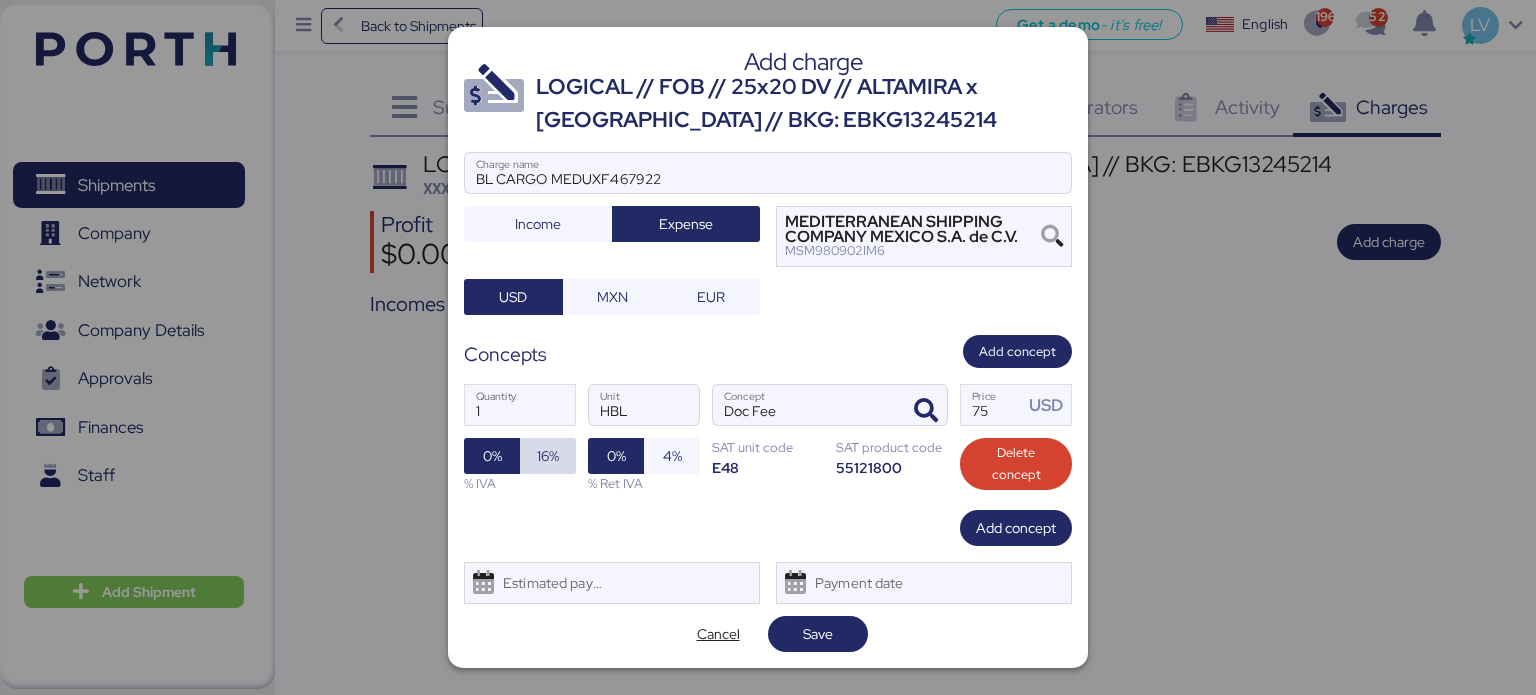 click on "16%" at bounding box center [548, 456] 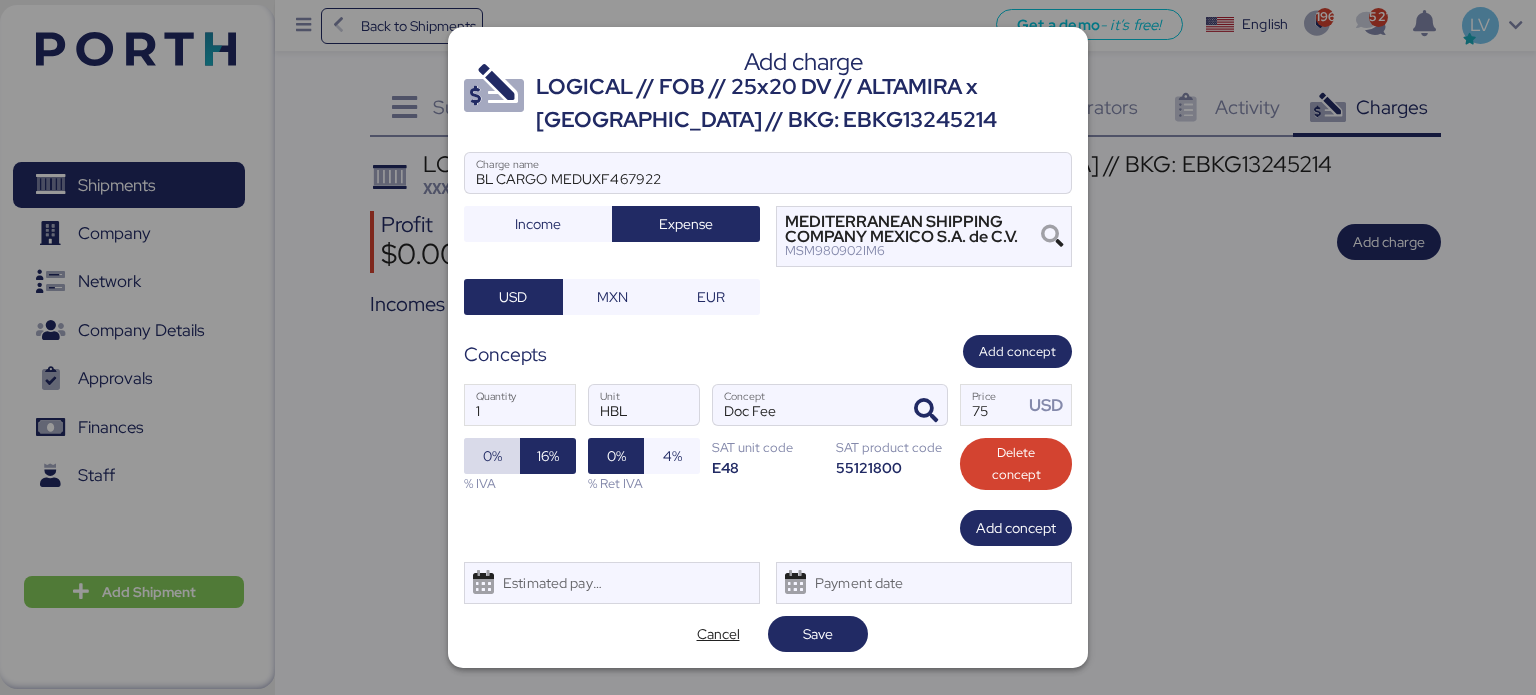 drag, startPoint x: 499, startPoint y: 469, endPoint x: 541, endPoint y: 492, distance: 47.88528 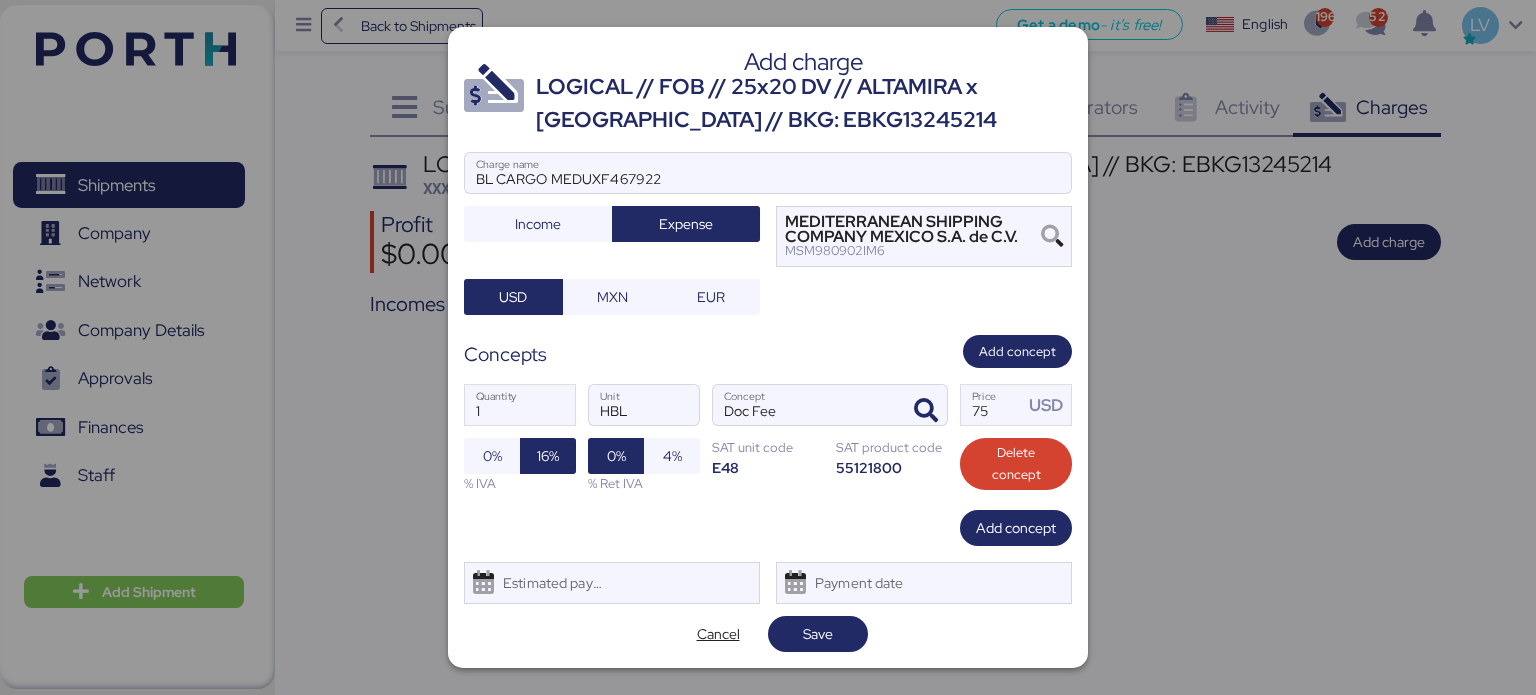 click on "0% 16% % IVA" at bounding box center [520, 465] 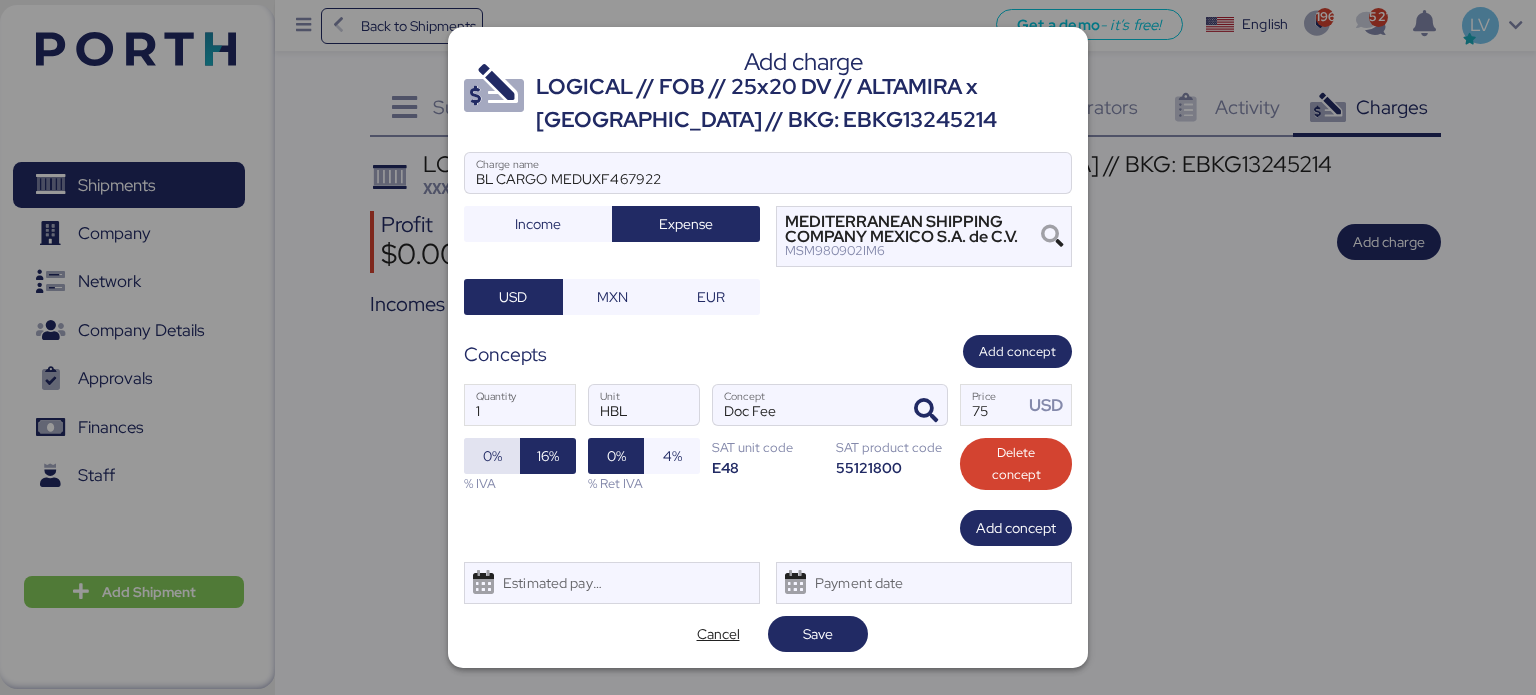 click on "0%" at bounding box center [492, 456] 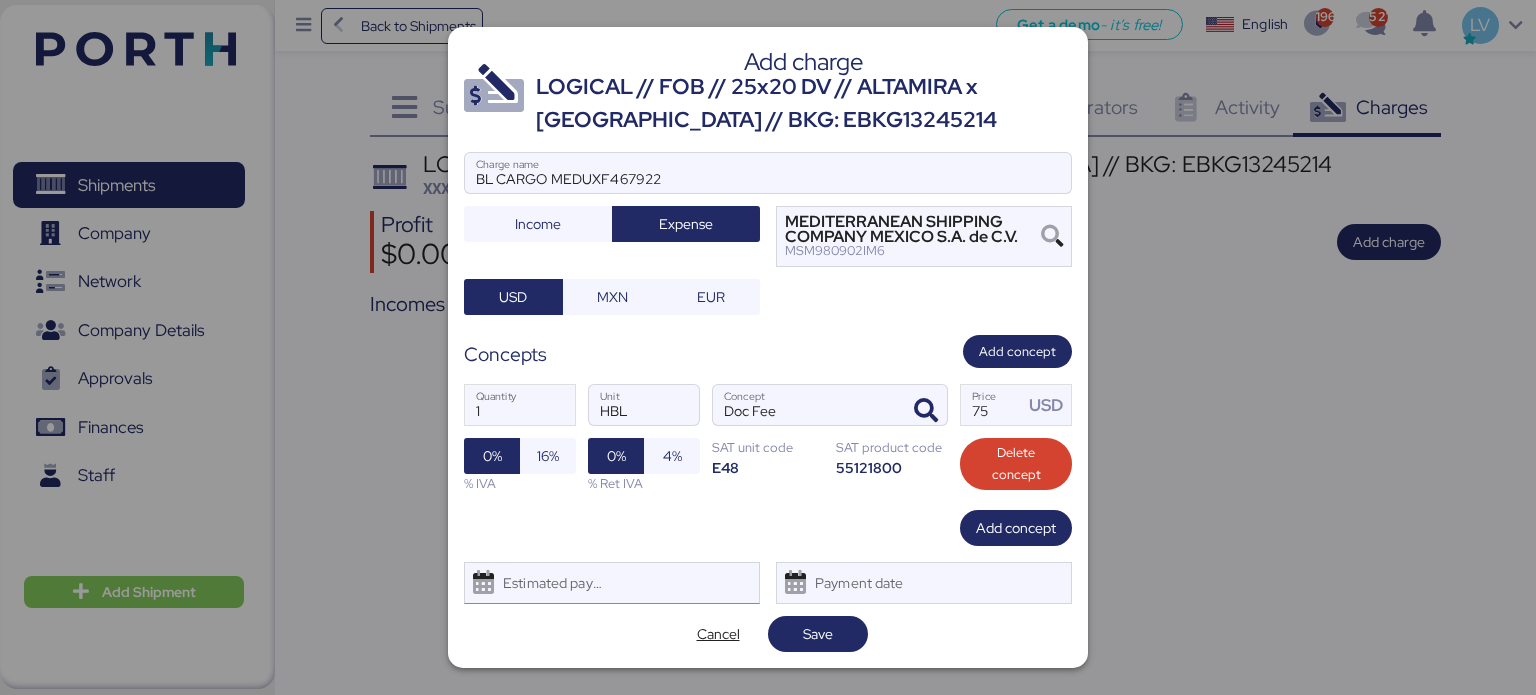 click on "Estimated payment date" at bounding box center (548, 583) 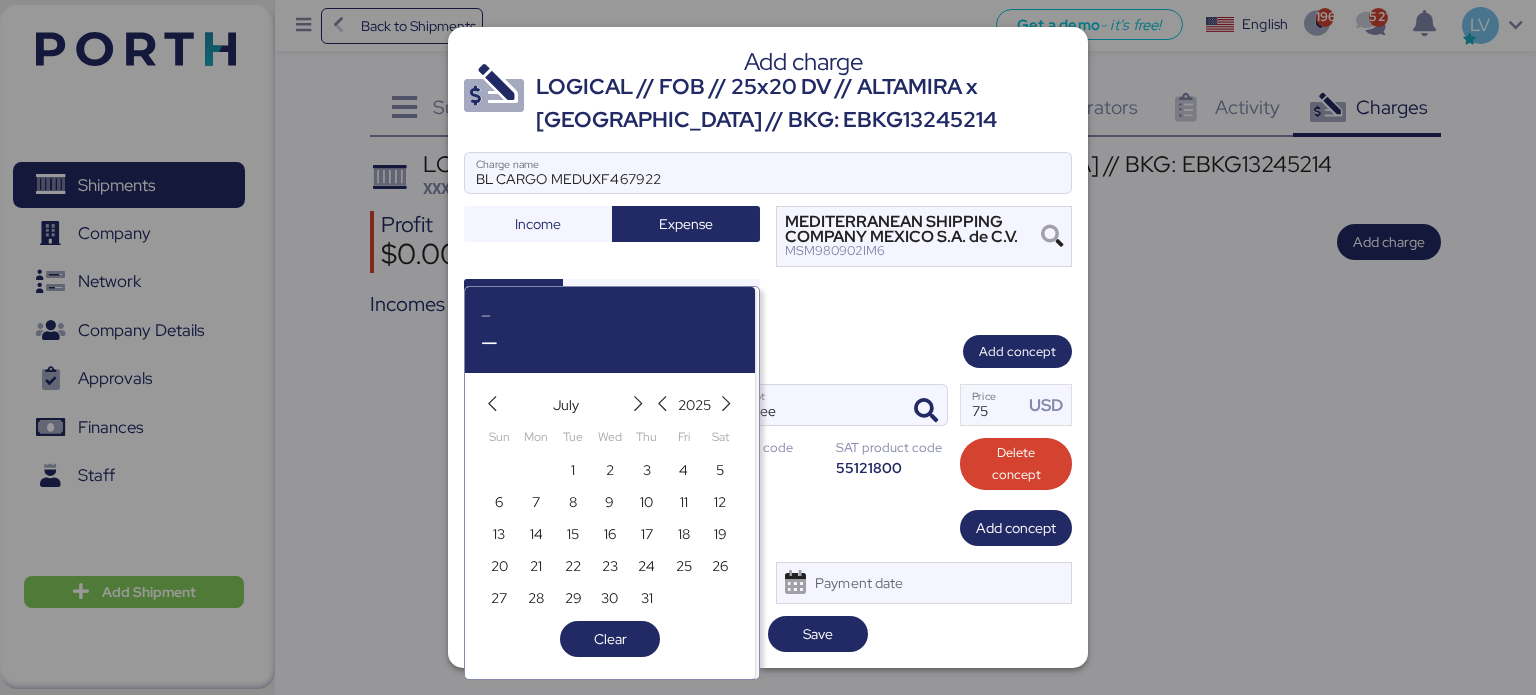 click on "29" at bounding box center (573, 597) 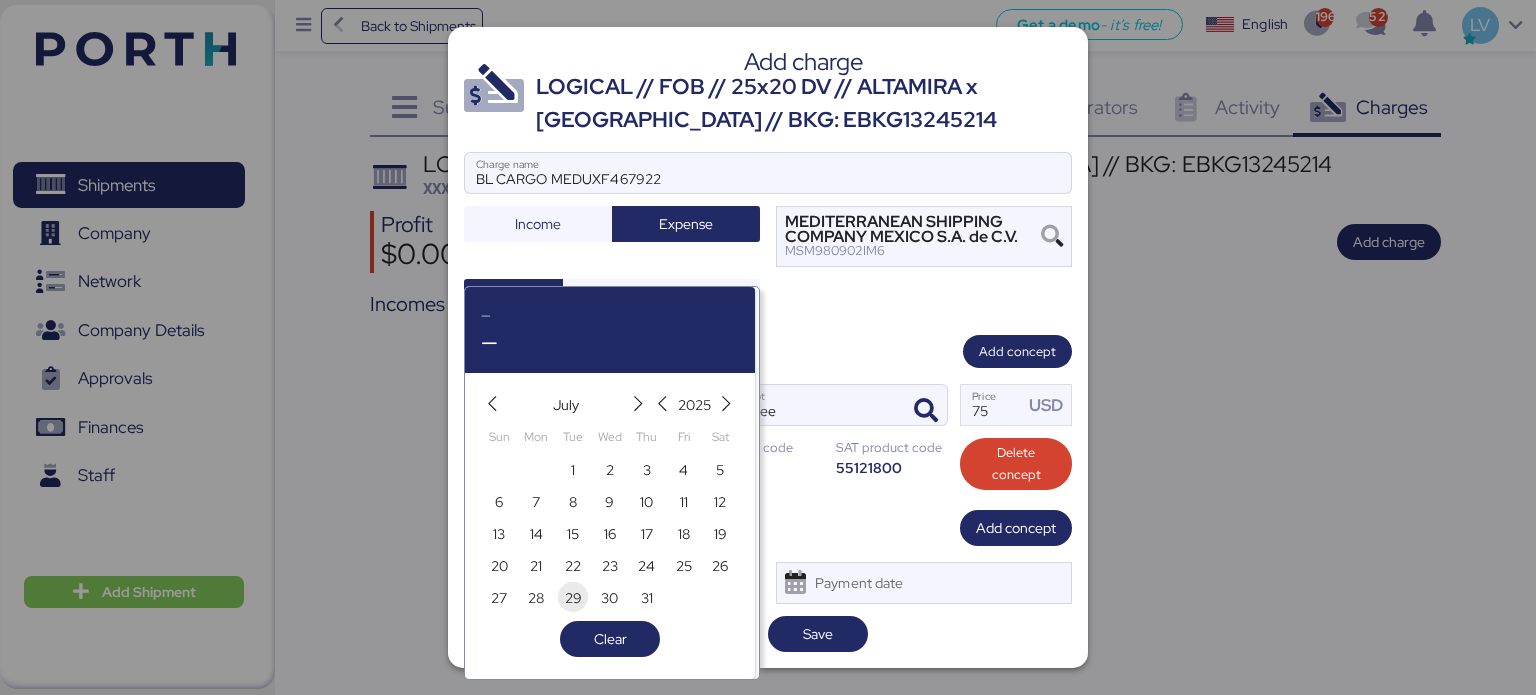 click on "29" at bounding box center (573, 598) 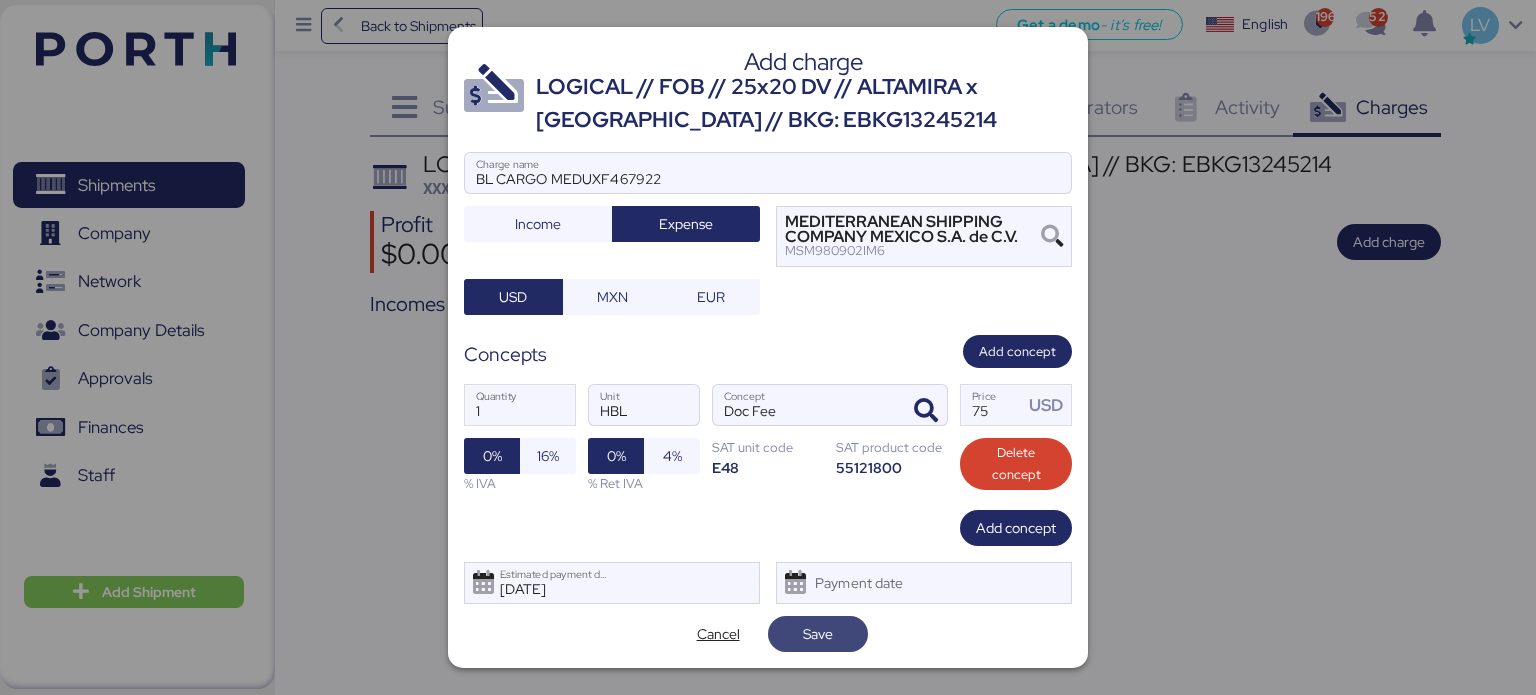 drag, startPoint x: 814, startPoint y: 613, endPoint x: 819, endPoint y: 627, distance: 14.866069 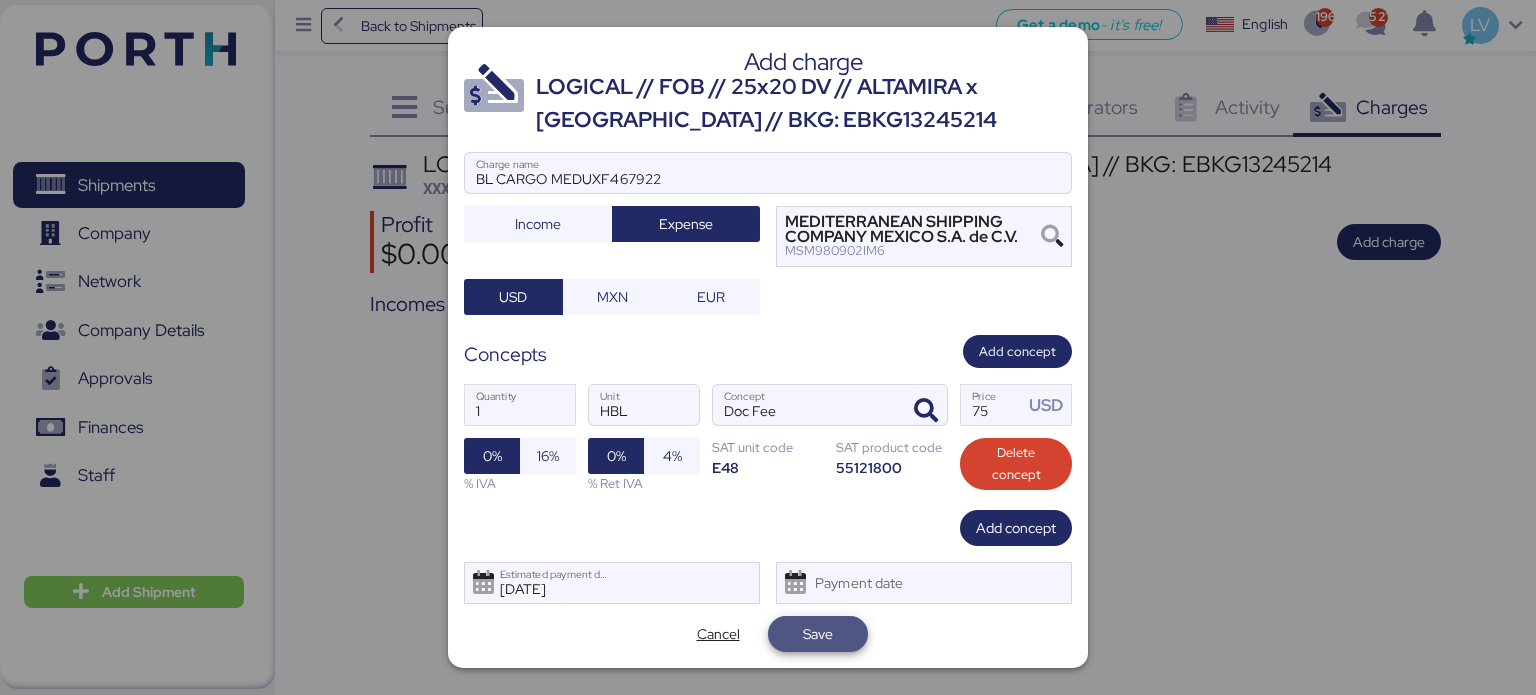 drag, startPoint x: 819, startPoint y: 627, endPoint x: 1162, endPoint y: 474, distance: 375.5769 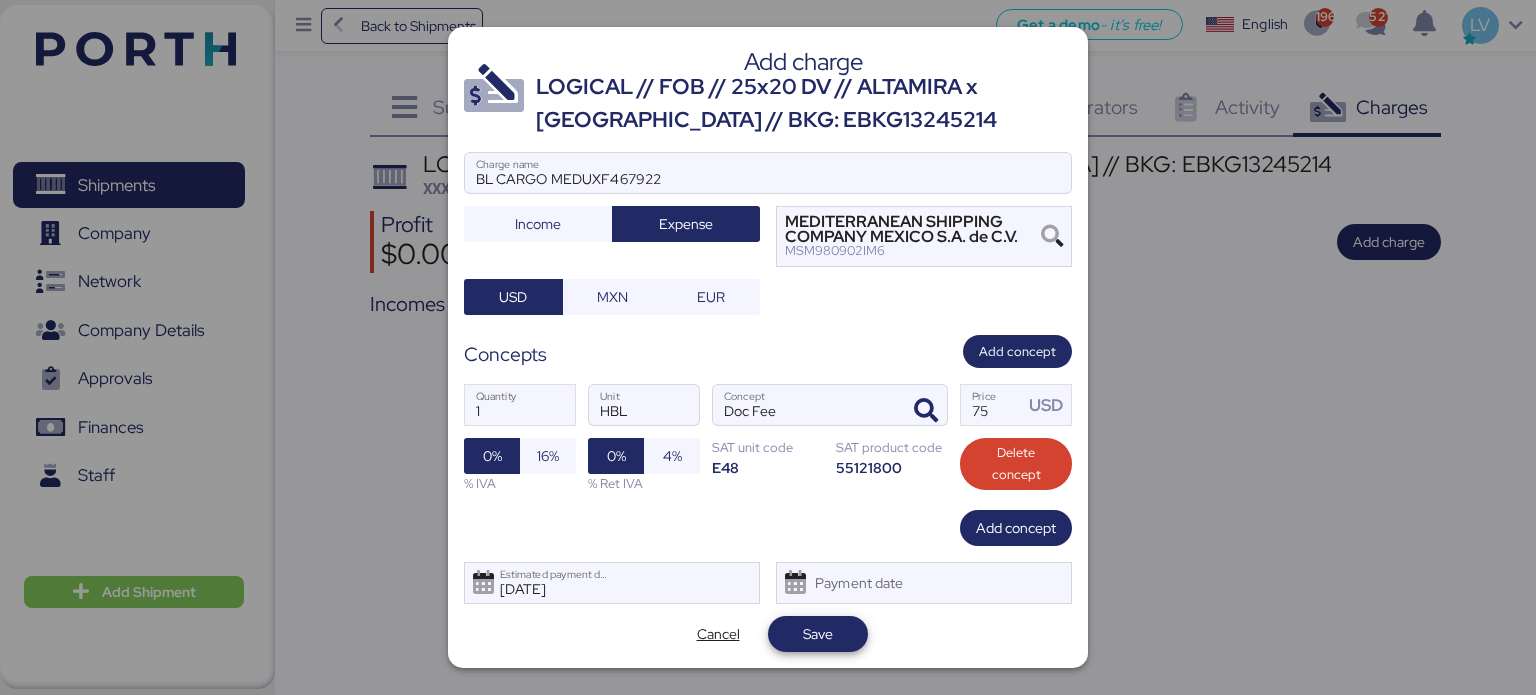 click on "Add charge LOGICAL // FOB // 25x20 DV // ALTAMIRA x [GEOGRAPHIC_DATA] // BKG: EBKG13245214 BL CARGO MEDUXF467922 Charge name Income Expense MEDITERRANEAN SHIPPING COMPANY [GEOGRAPHIC_DATA] S.A. de C.V. MSM980902IM6   USD MXN EUR Concepts Add concept 1 Quantity HBL Unit Doc Fee Concept   75 Price USD 0% 16% % IVA 0% 4% % Ret IVA SAT unit code E48 SAT product code 55121800 Delete concept Add concept   [DATE] Estimated payment date   Payment date Cancel Save" at bounding box center [768, 347] 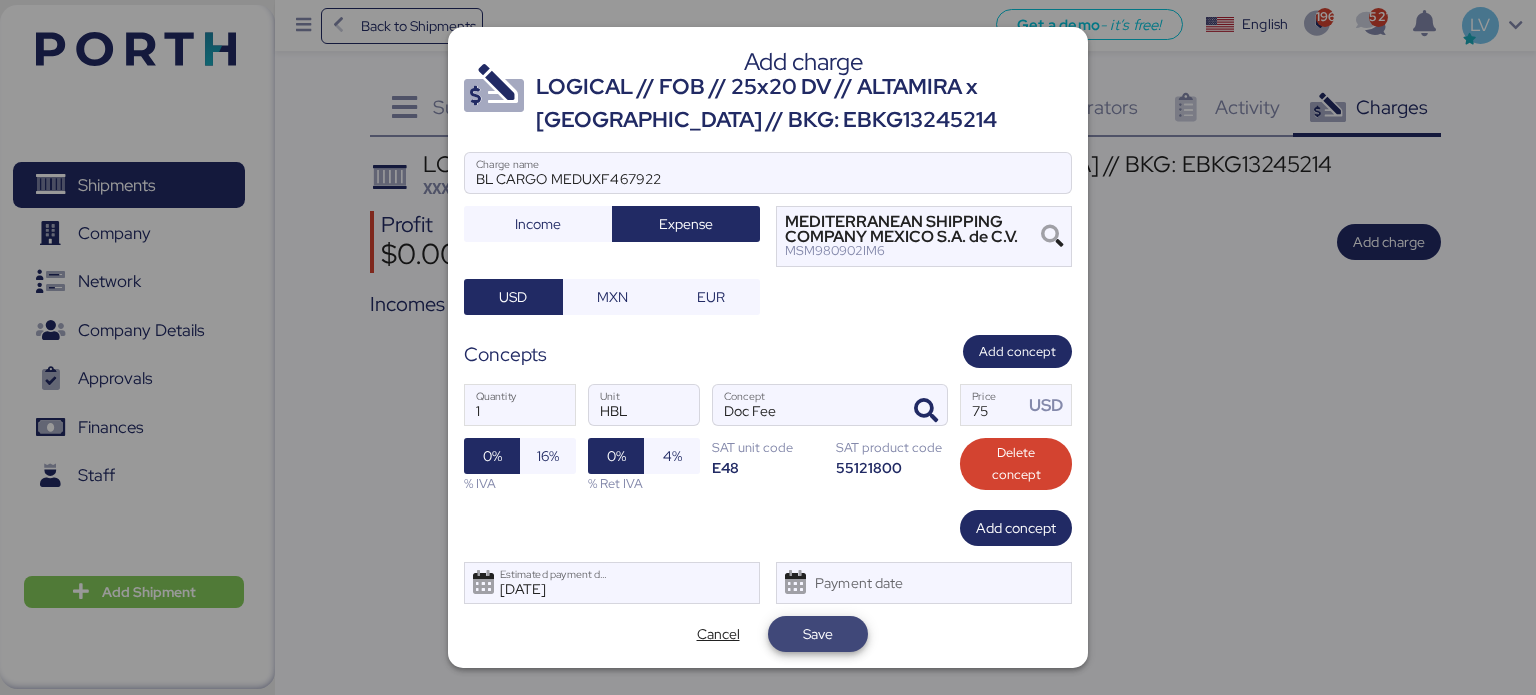 click on "Save" at bounding box center (818, 634) 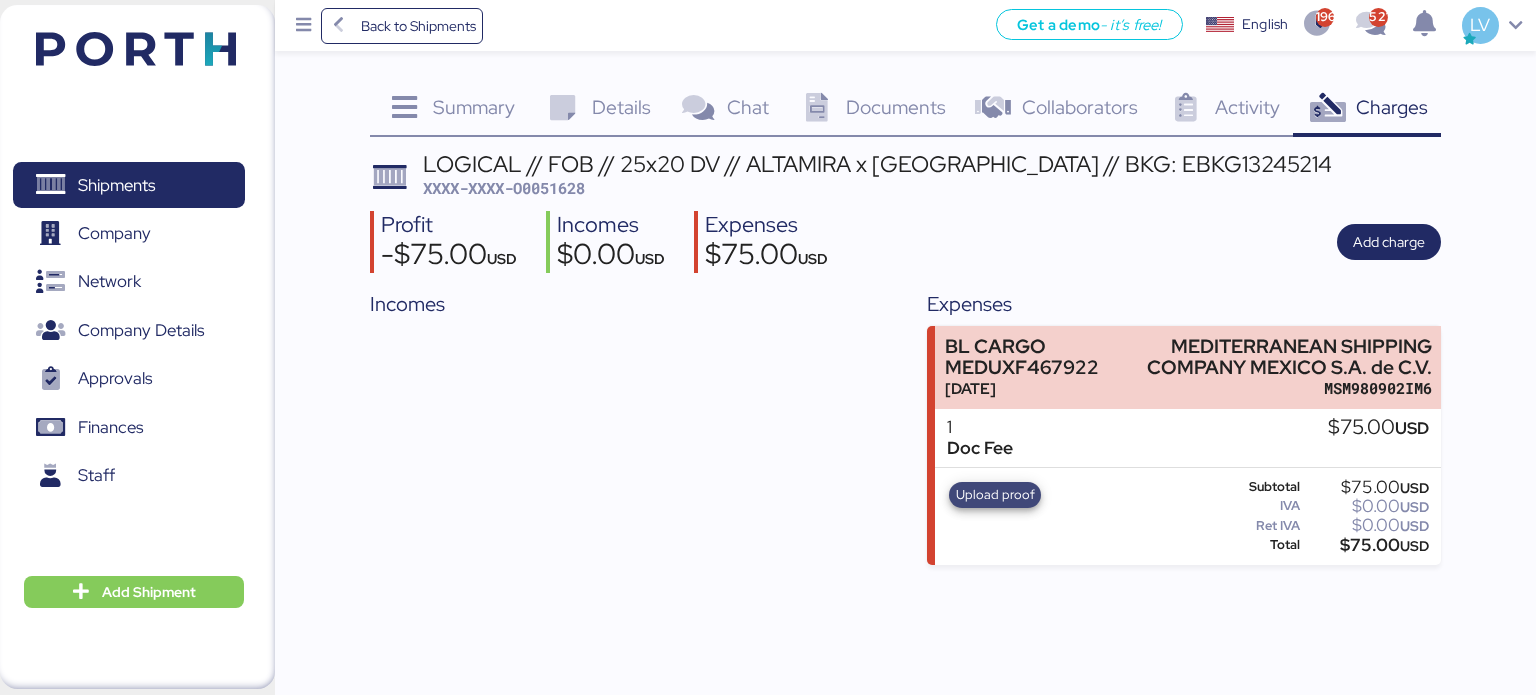 click on "Upload proof" at bounding box center [995, 495] 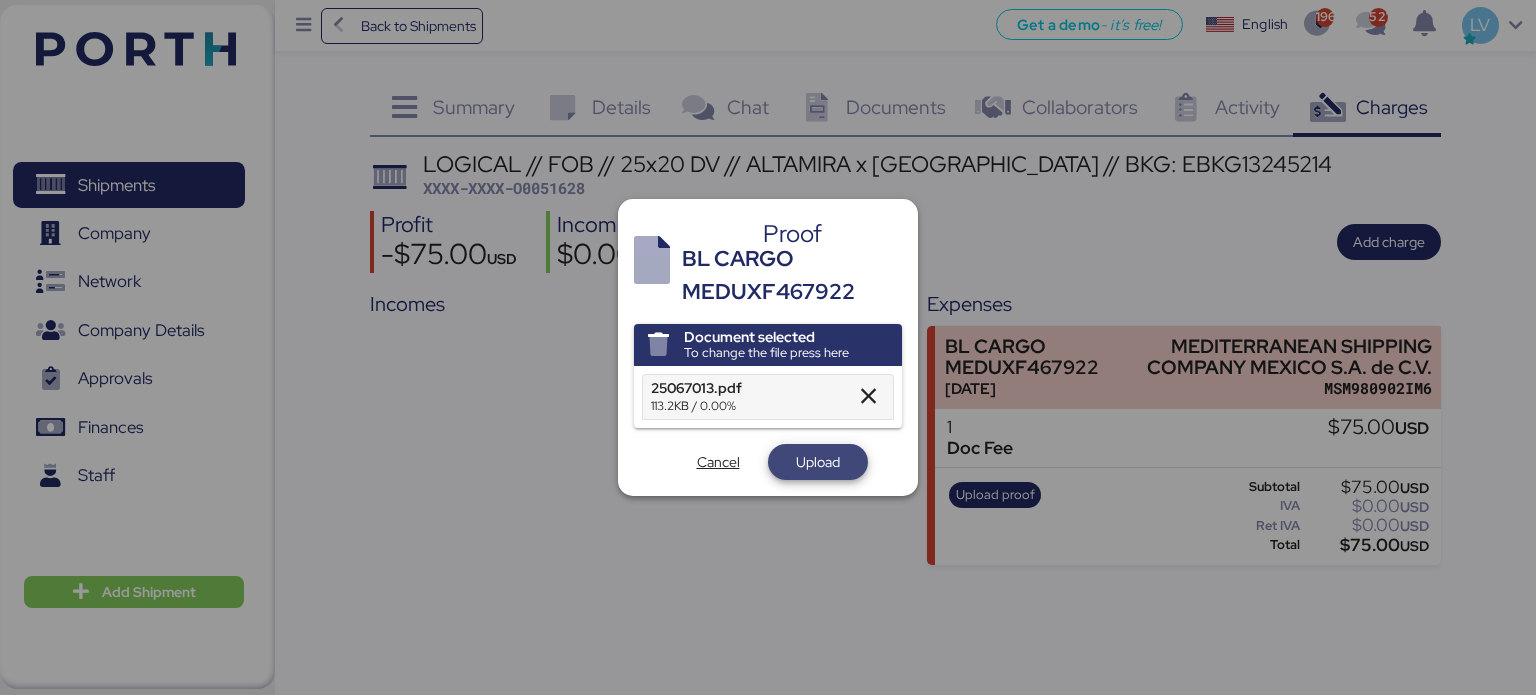 click on "Upload" at bounding box center [818, 462] 